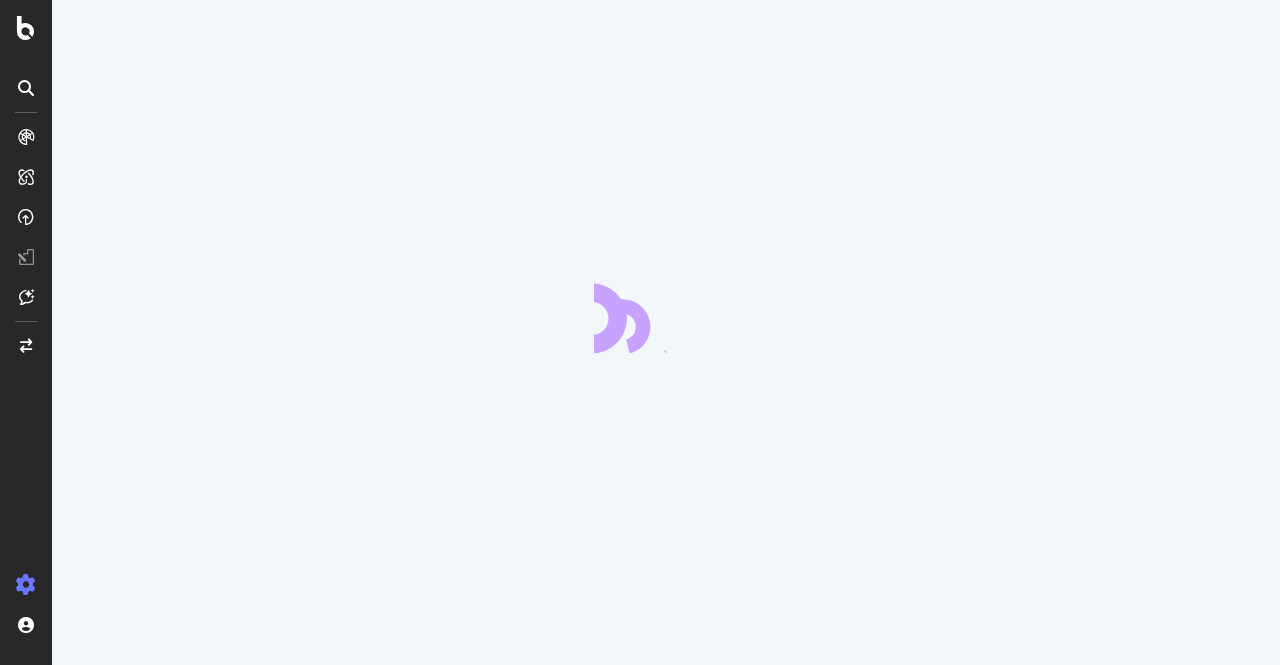 scroll, scrollTop: 0, scrollLeft: 0, axis: both 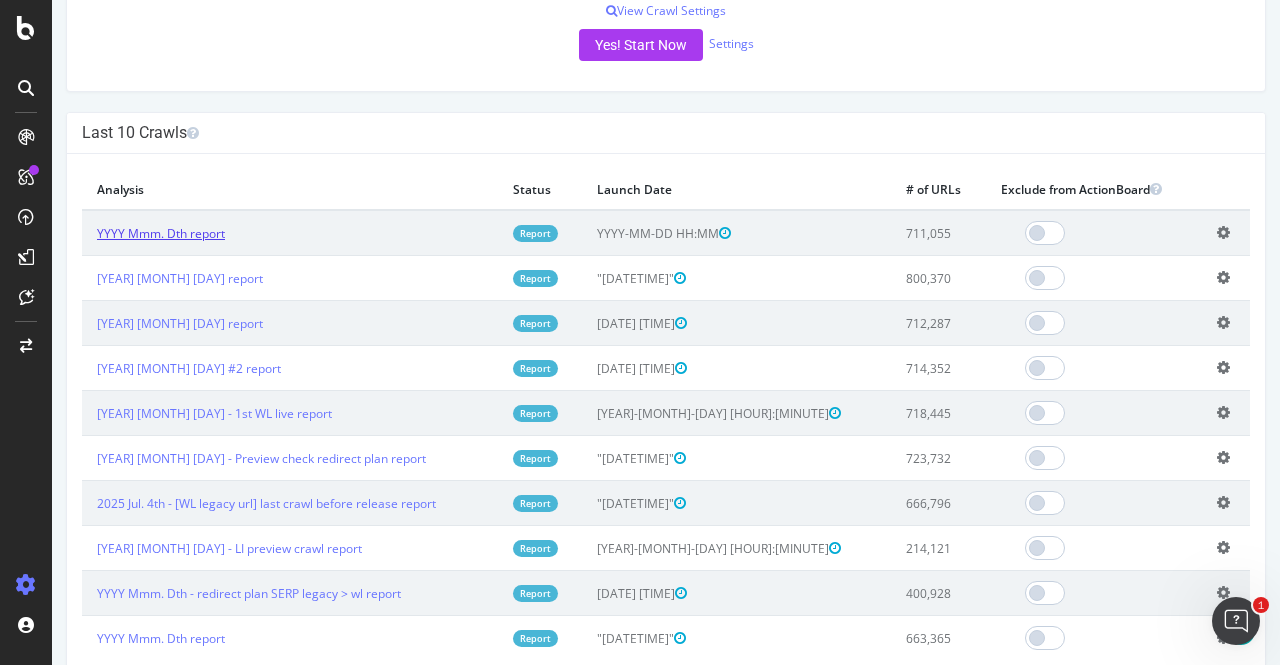 click on "YYYY Mmm. Dth
report" at bounding box center (161, 233) 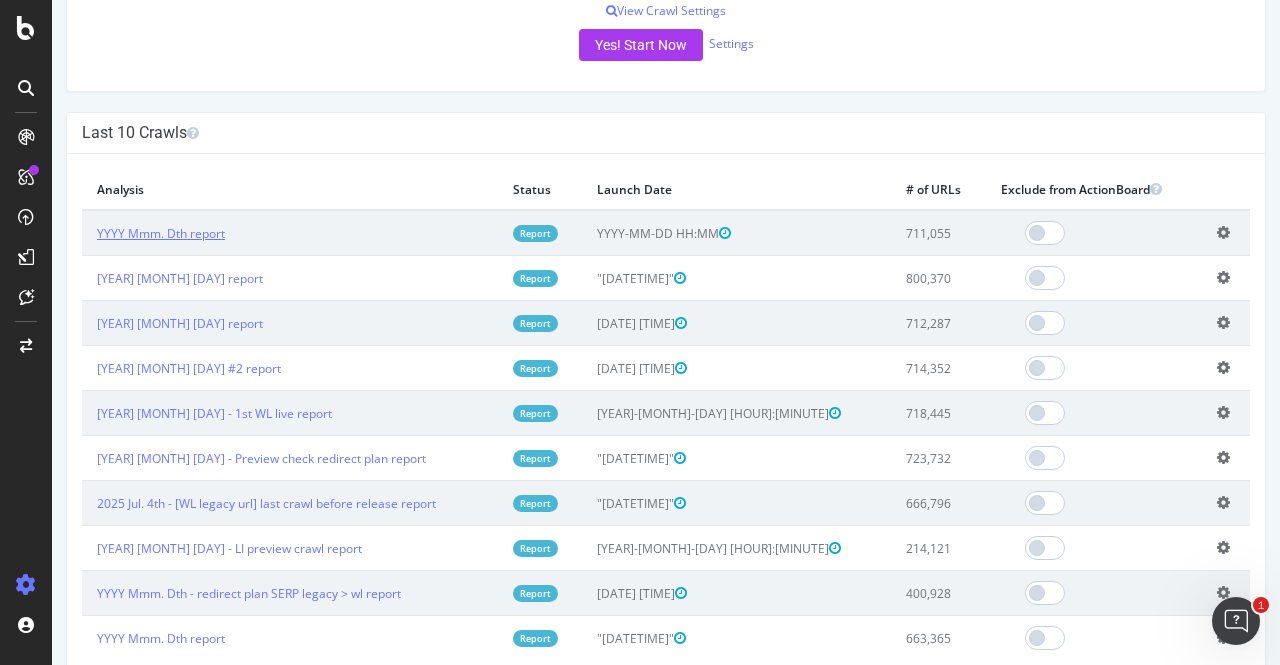 scroll, scrollTop: 0, scrollLeft: 0, axis: both 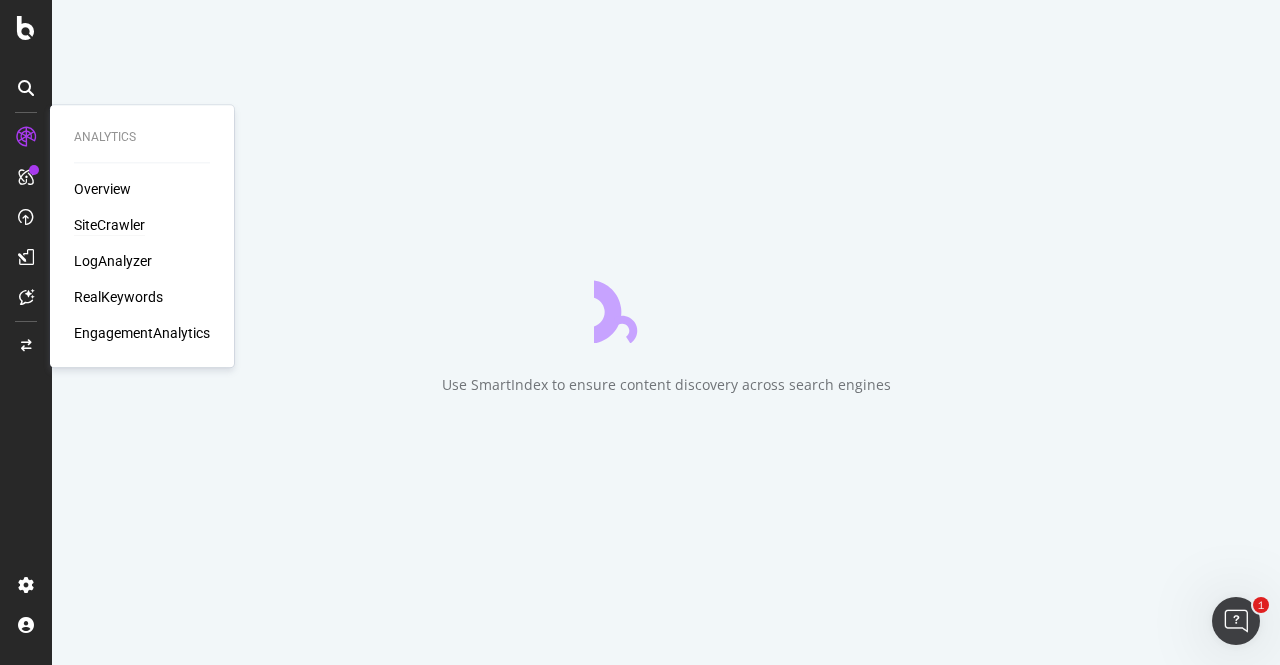 click on "SiteCrawler" at bounding box center (109, 225) 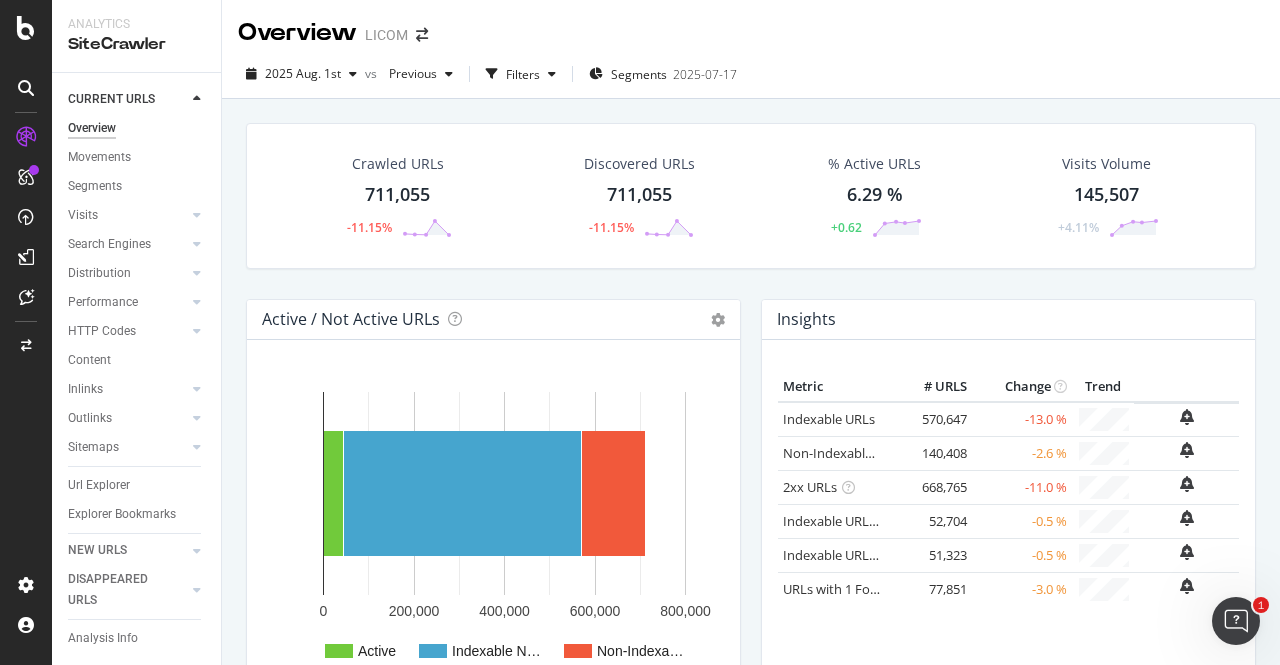 click on "Crawled URLs [NUMBER] -[PERCENTAGE]% Discovered URLs [NUMBER] -[PERCENTAGE]% % Active URLs [PERCENTAGE] % +[NUMBER]% Visits Volume [NUMBER] +[PERCENTAGE]%" at bounding box center (751, 211) 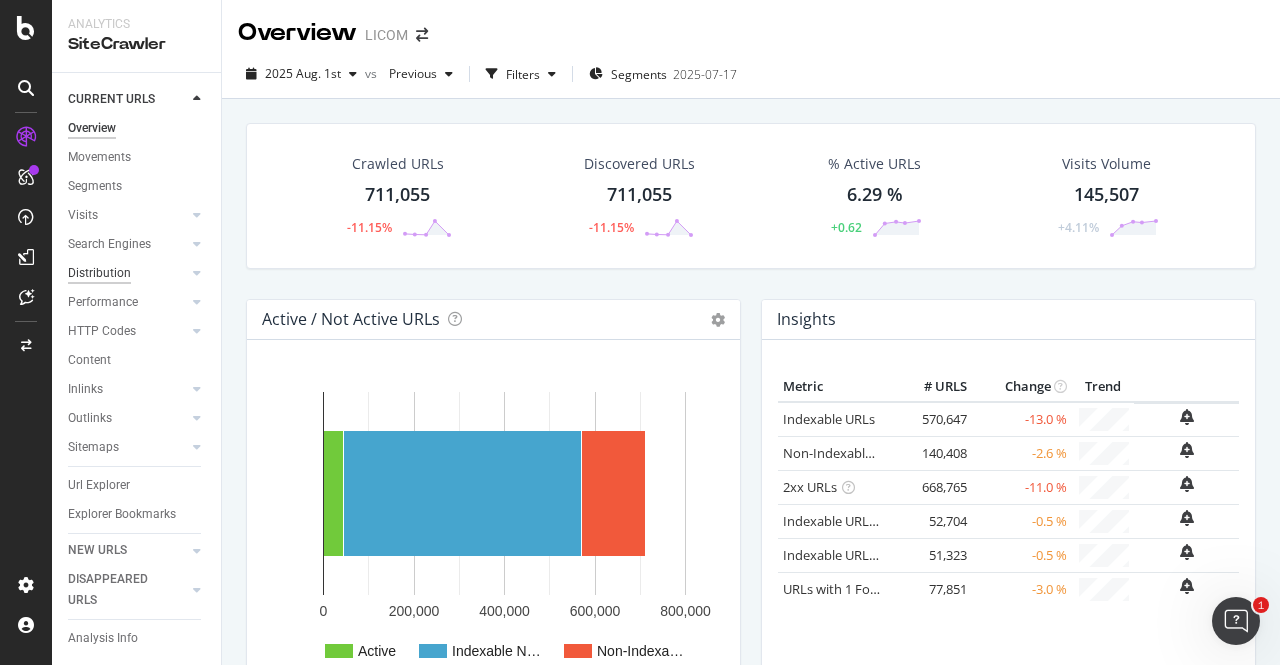 click on "Distribution" at bounding box center (99, 273) 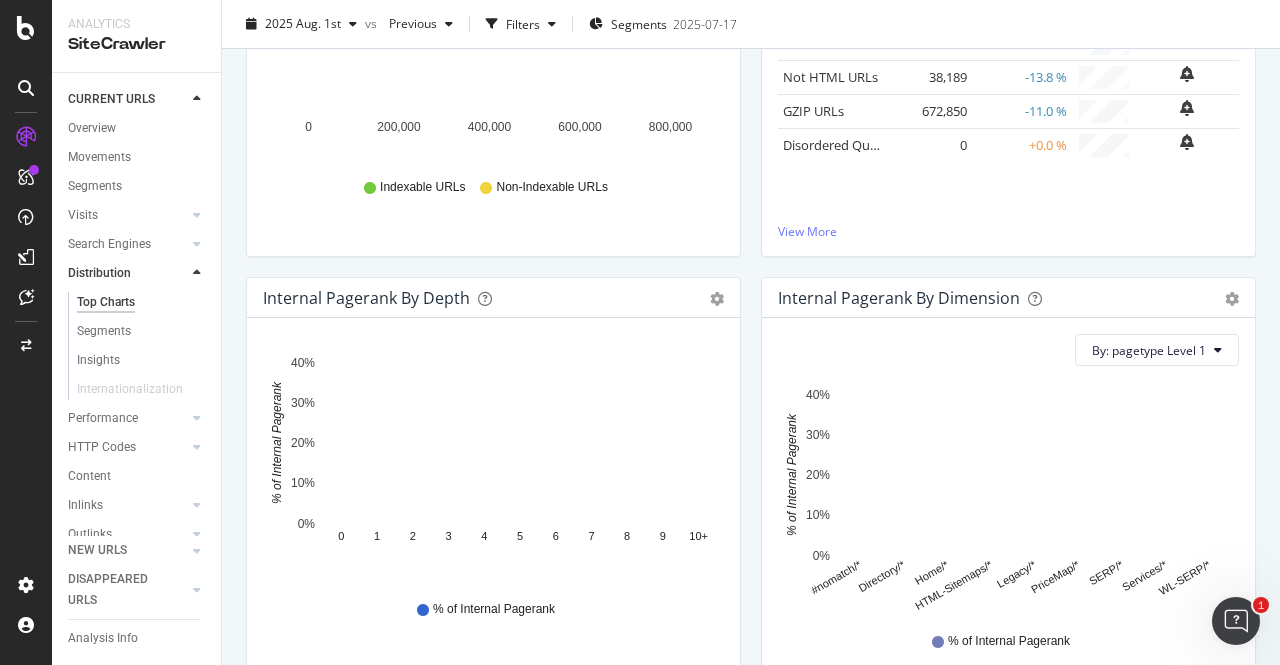 scroll, scrollTop: 414, scrollLeft: 0, axis: vertical 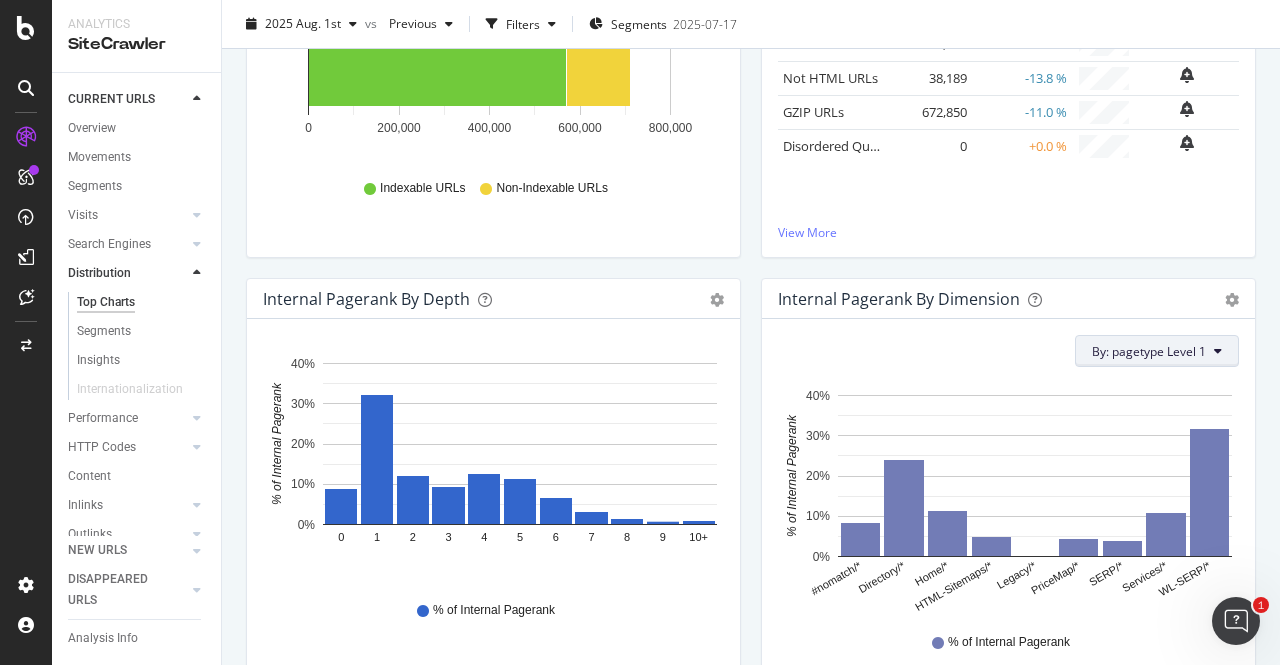 click on "By: pagetype Level 1" at bounding box center [1149, 351] 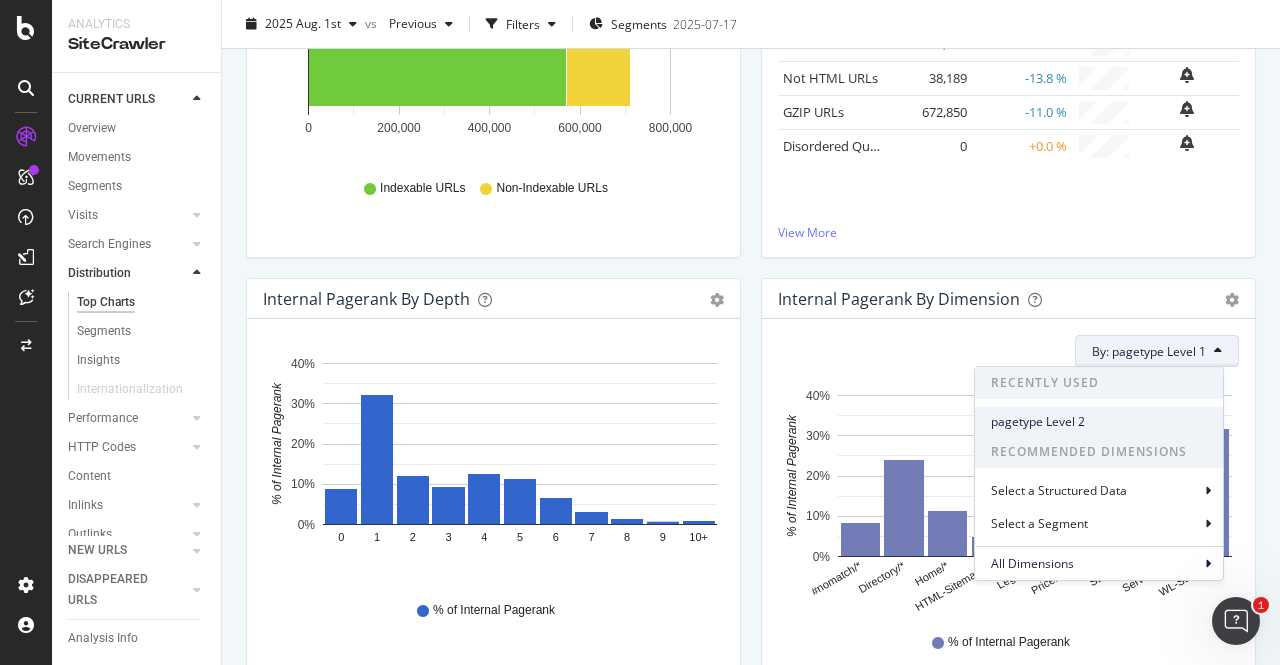 click on "pagetype Level 2" at bounding box center (1099, 422) 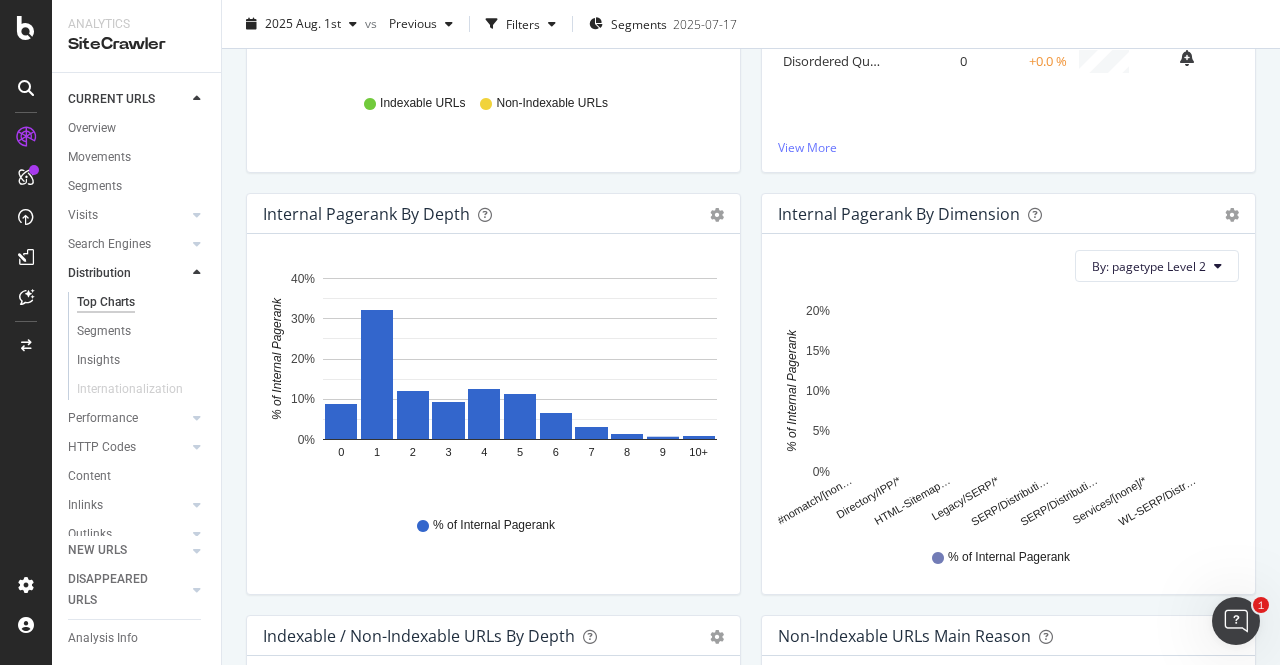 scroll, scrollTop: 500, scrollLeft: 0, axis: vertical 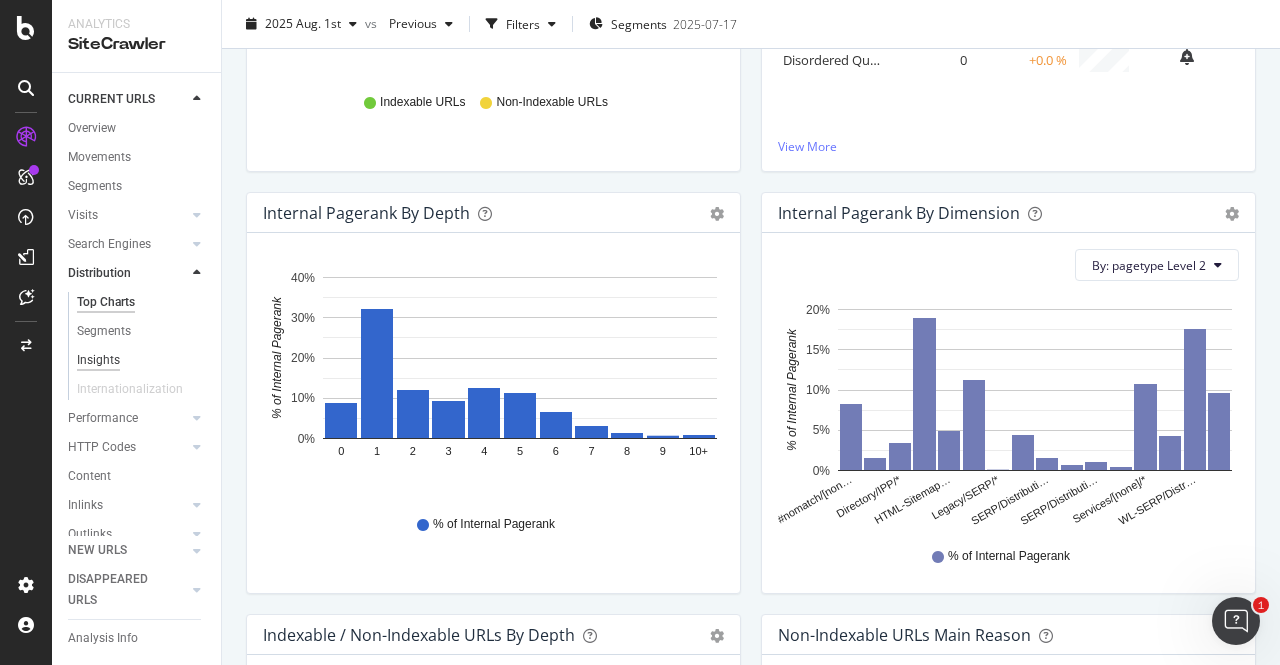 click on "Insights" at bounding box center (98, 360) 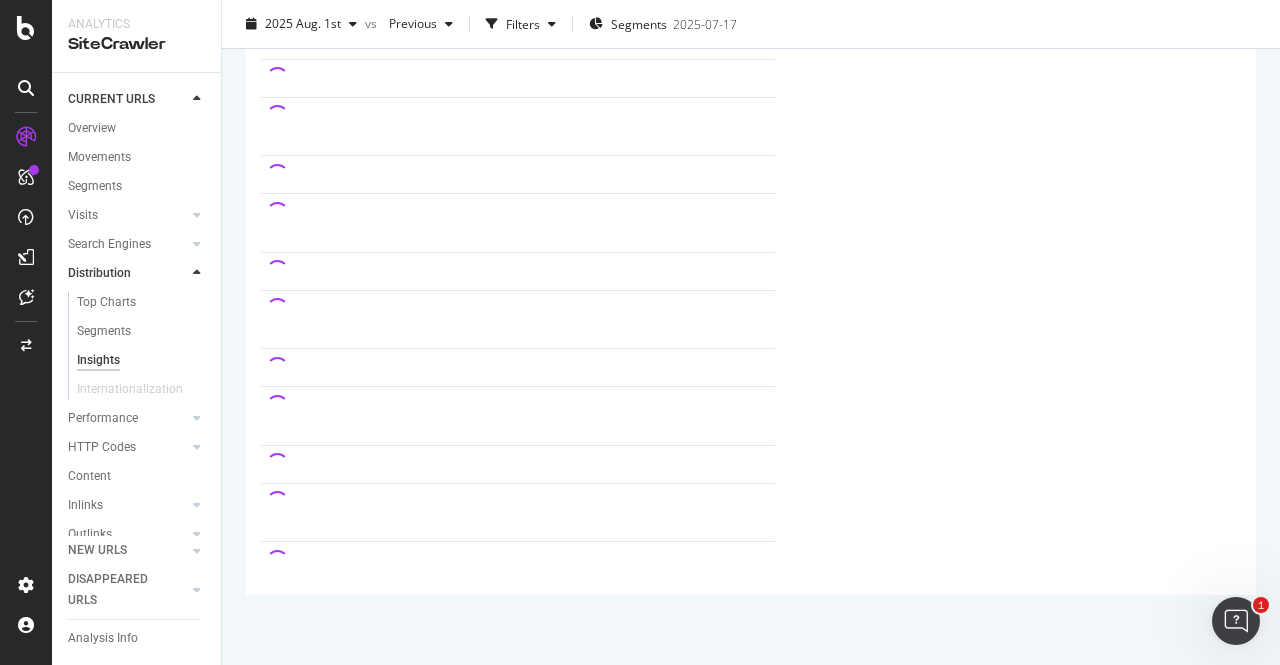 scroll, scrollTop: 239, scrollLeft: 0, axis: vertical 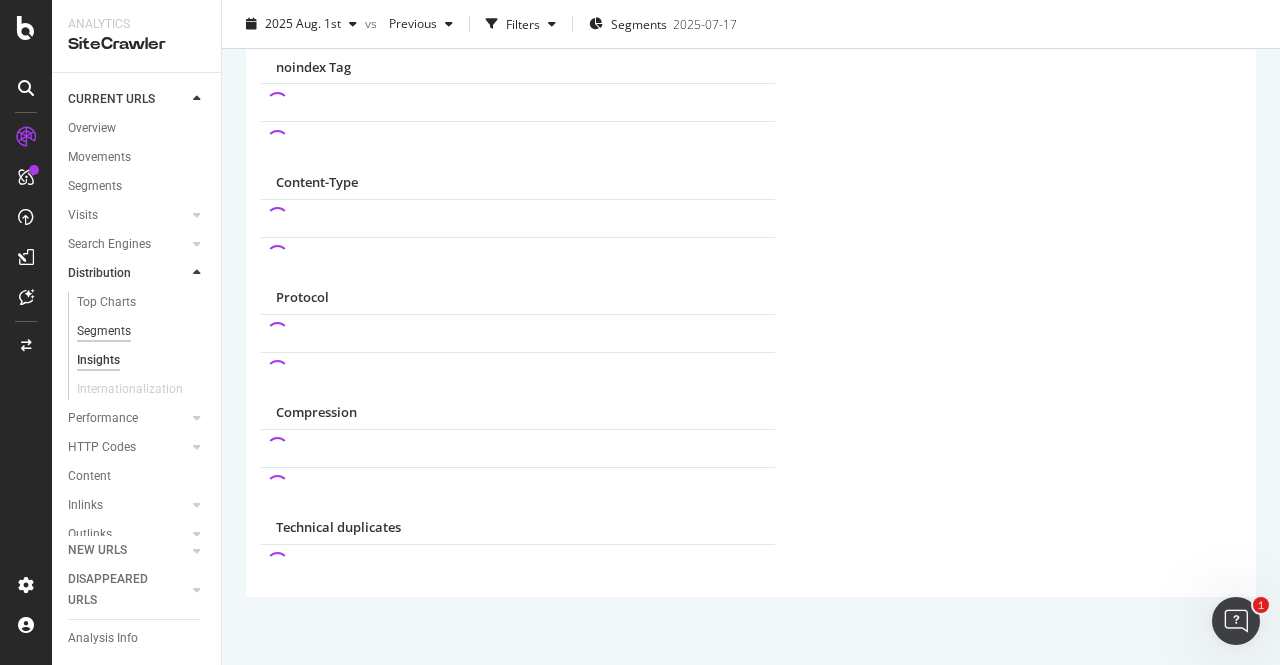 click on "Segments" at bounding box center [104, 331] 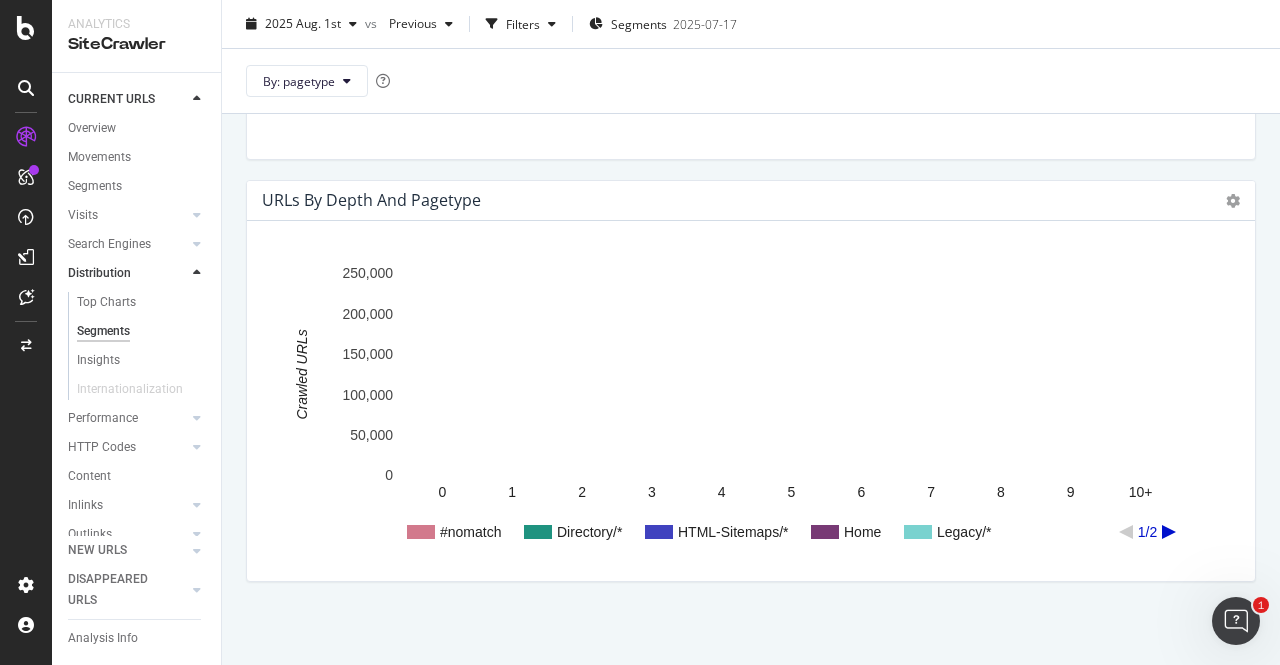 scroll, scrollTop: 1696, scrollLeft: 0, axis: vertical 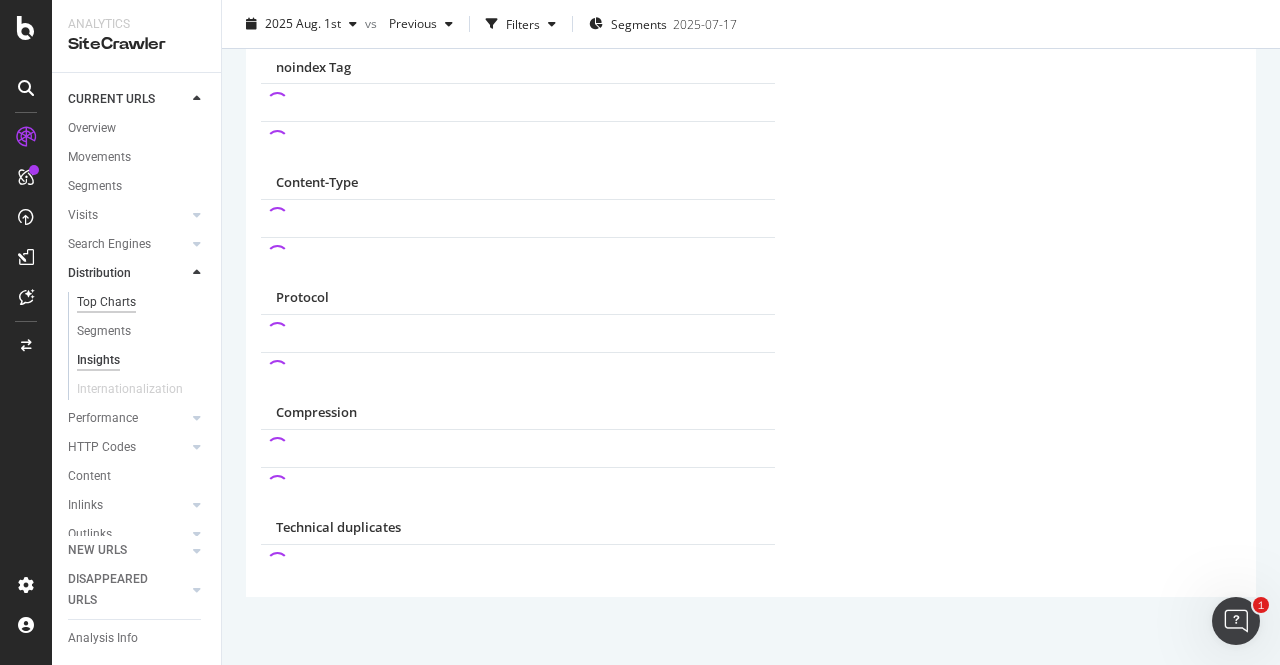 click on "Top Charts" at bounding box center [106, 302] 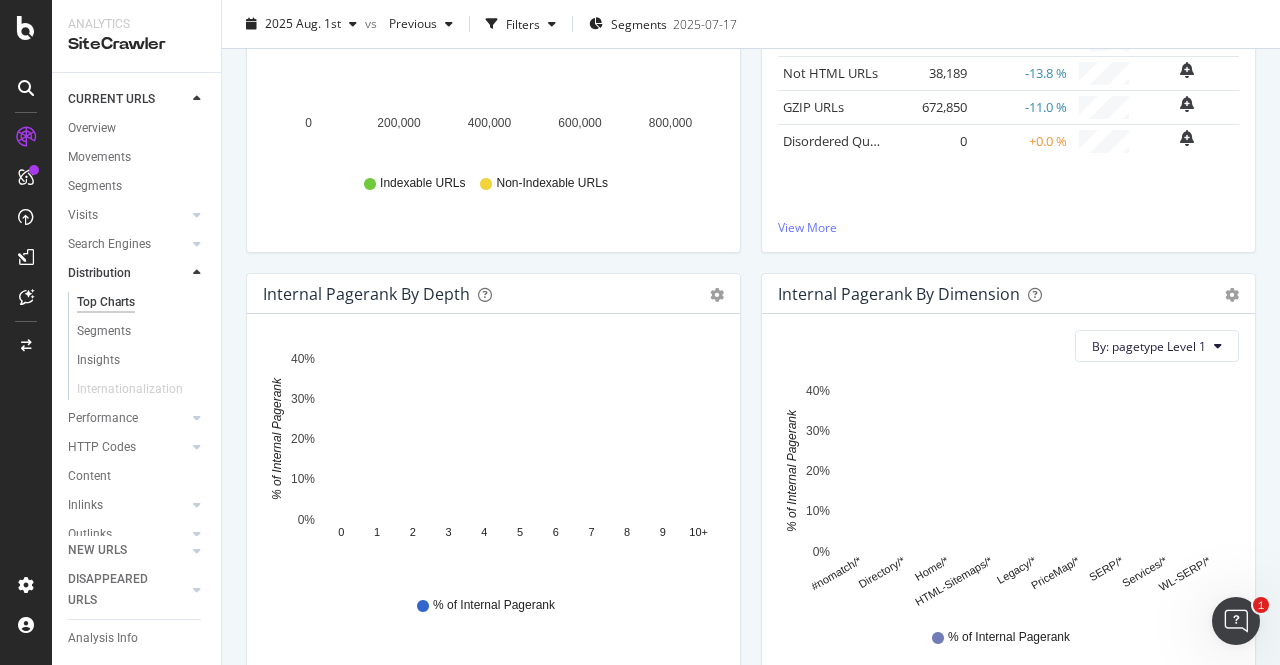 scroll, scrollTop: 418, scrollLeft: 0, axis: vertical 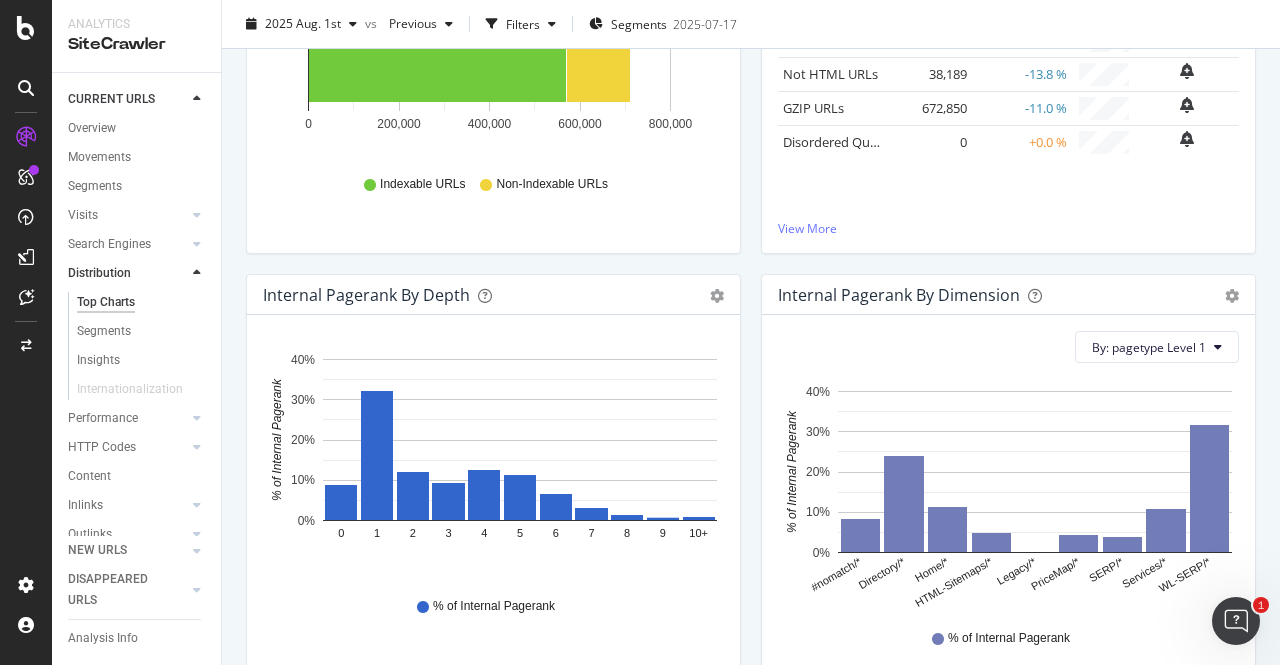 click on "By: pagetype Level 1 Hold CTRL while clicking to filter the report. #nomatch/* Directory/* Home/* HTML-Sitemaps/* Legacy/* PriceMap/* SERP/* Services/* WL-SERP/* 0% 10% 20% 30% 40% % of Internal Pagerank pagetype Level 1 % of Internal Pagerank #nomatch/* 0.084 Directory/* 0.242 Home/* 0.114 HTML-Sitemaps/* 0.05 Legacy/* 0.001 PriceMap/* 0.045 SERP/* 0.039 Services/* 0.109 WL-SERP/* 0.317 40% % of Internal Pagerank" at bounding box center [1008, 495] 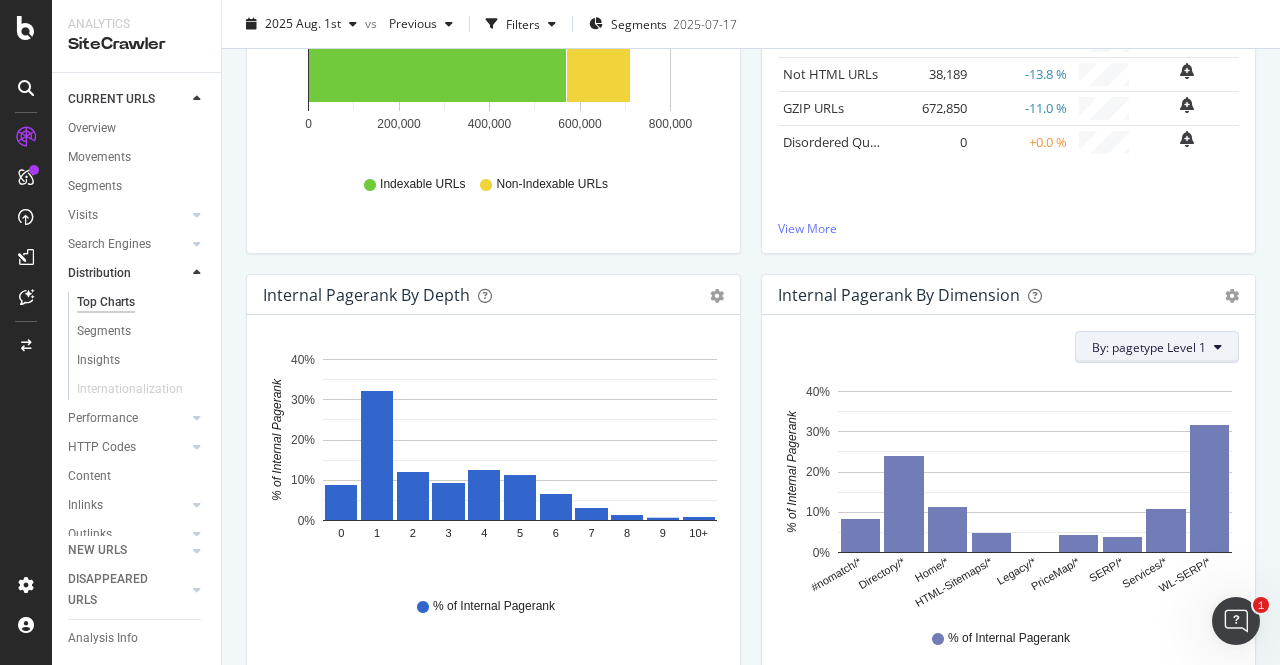 click on "By: pagetype Level 1" at bounding box center (1149, 347) 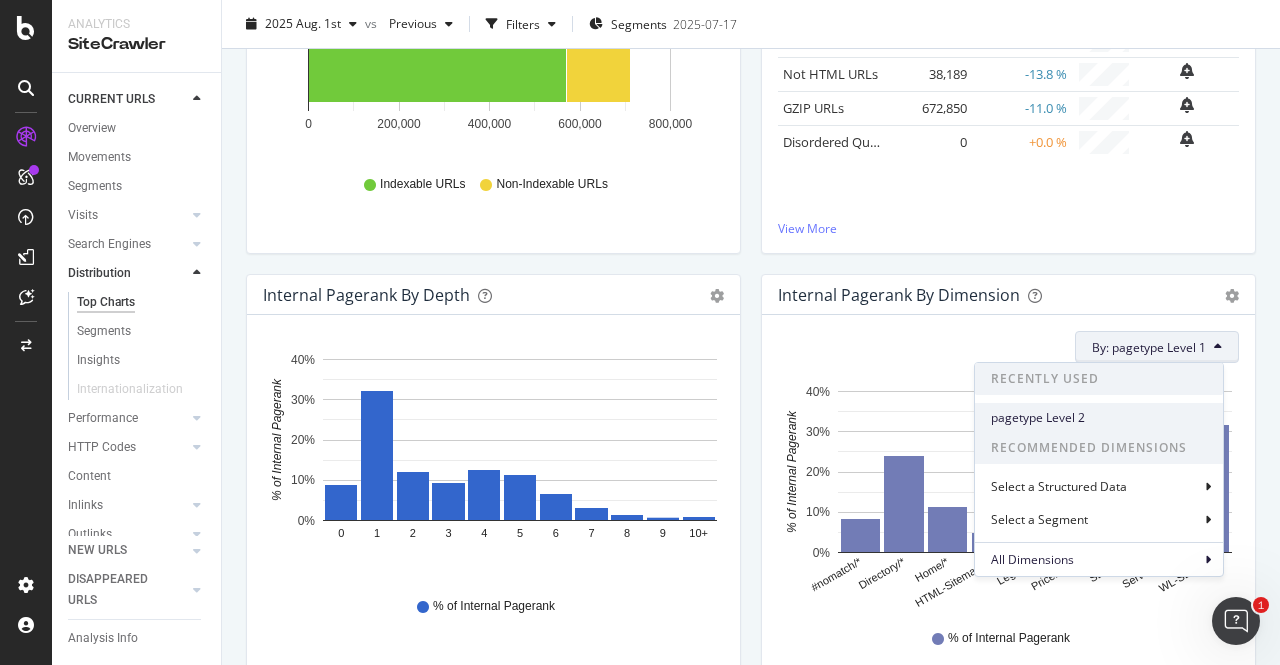 click on "pagetype Level 2" at bounding box center [1099, 418] 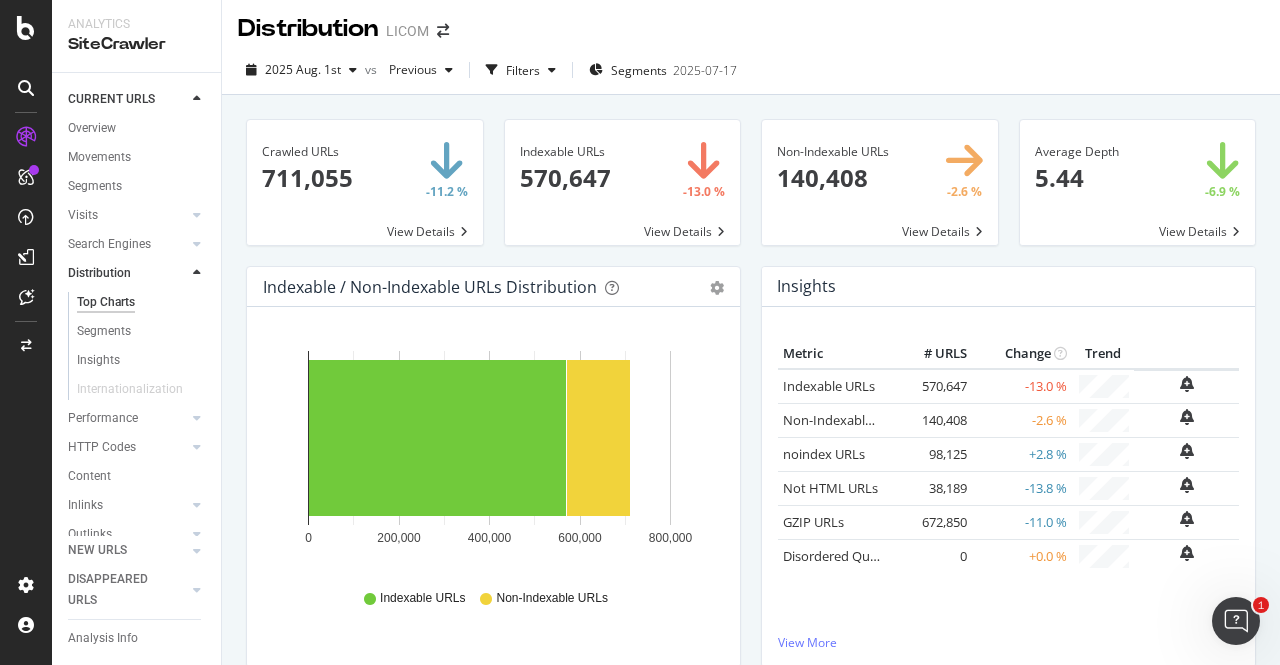 scroll, scrollTop: 5, scrollLeft: 0, axis: vertical 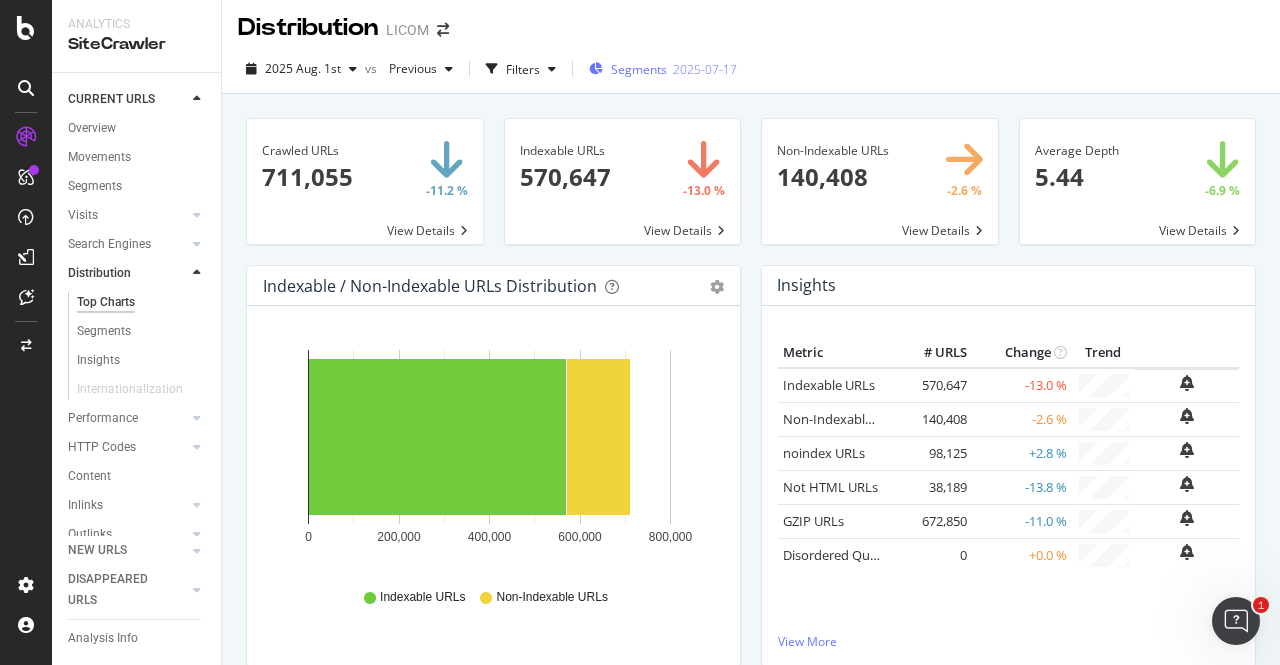 click on "Segments" at bounding box center (639, 69) 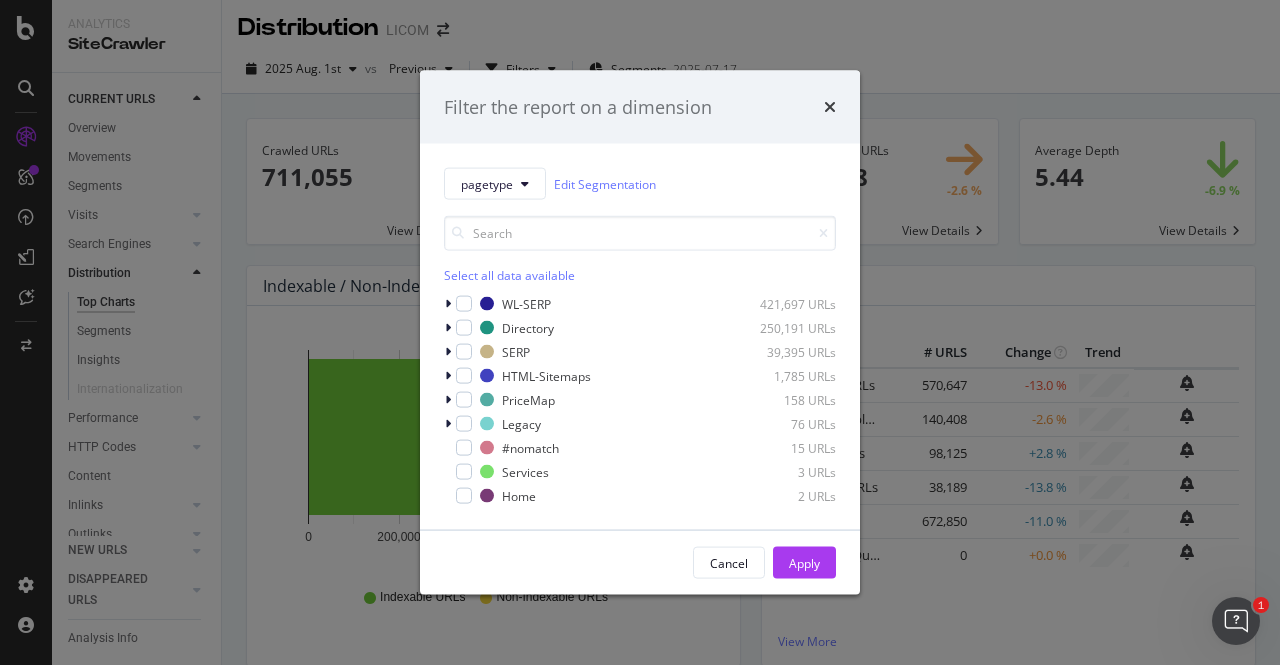 click on "Select all data available" at bounding box center (640, 275) 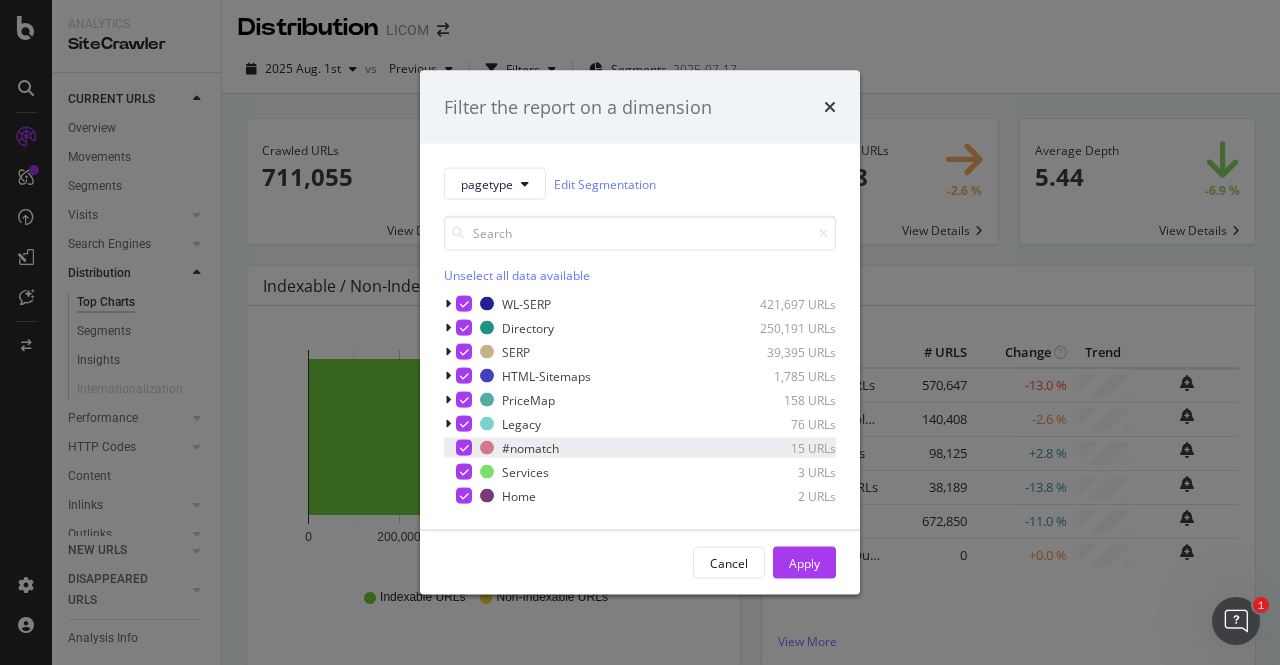 click at bounding box center (464, 448) 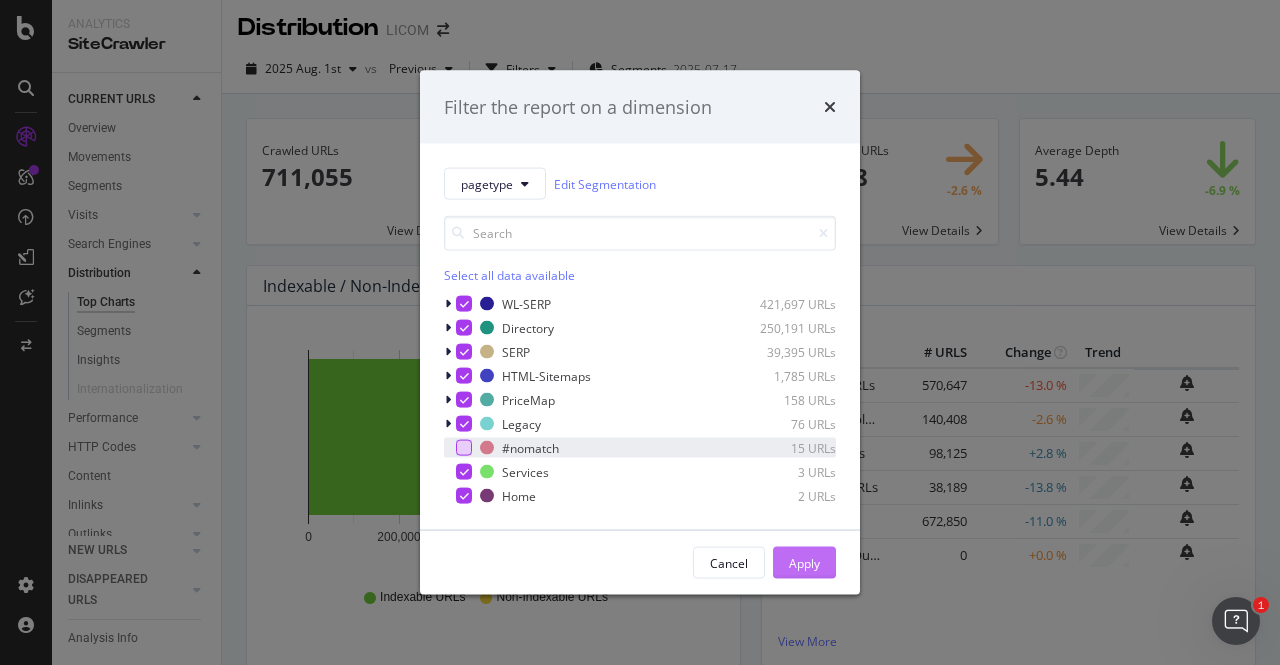 click on "Apply" at bounding box center (804, 563) 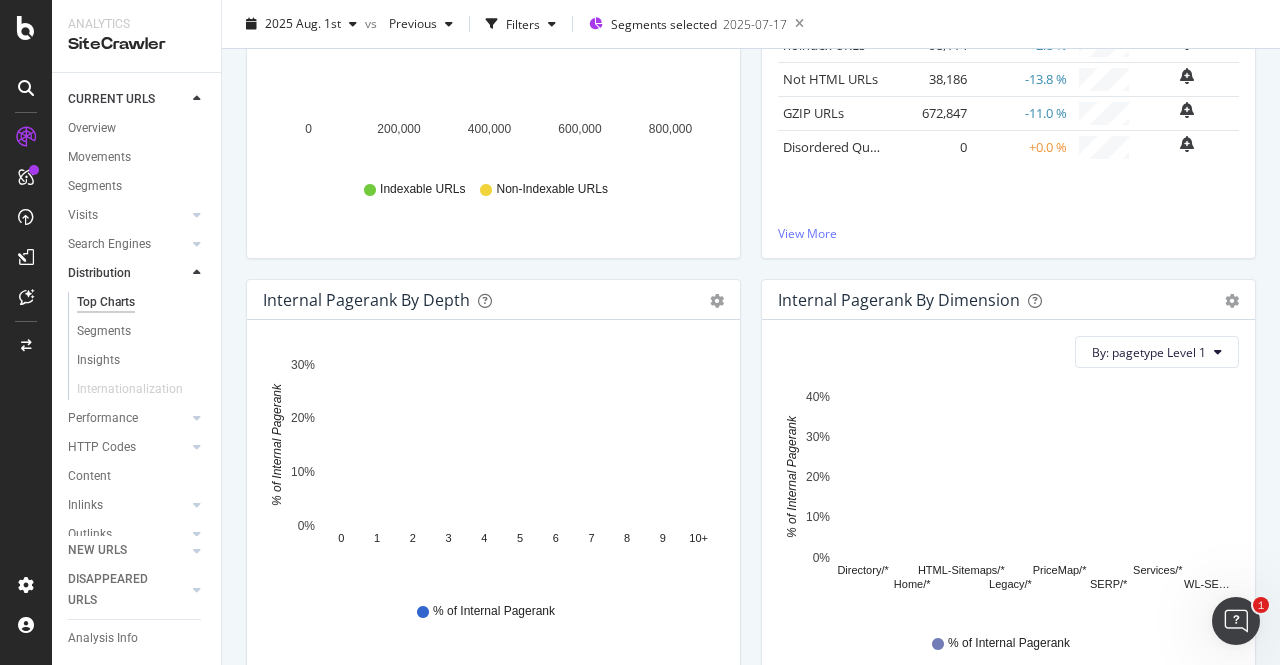 scroll, scrollTop: 414, scrollLeft: 0, axis: vertical 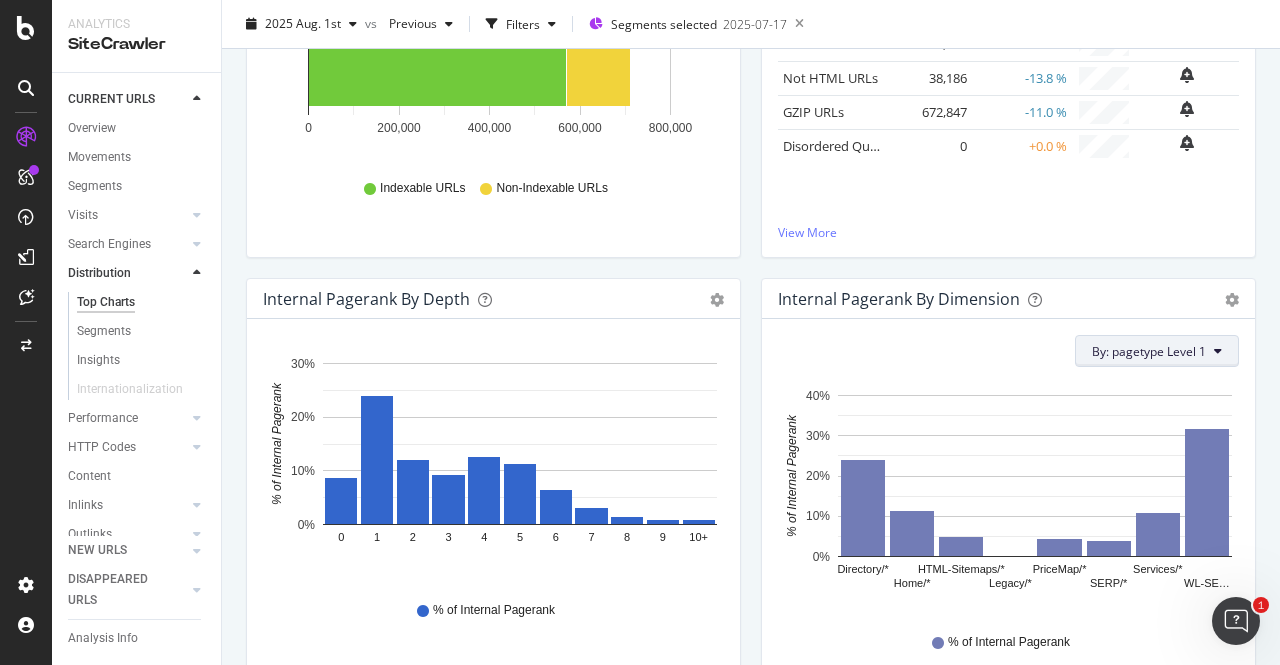 click on "By: pagetype Level 1" at bounding box center (1149, 351) 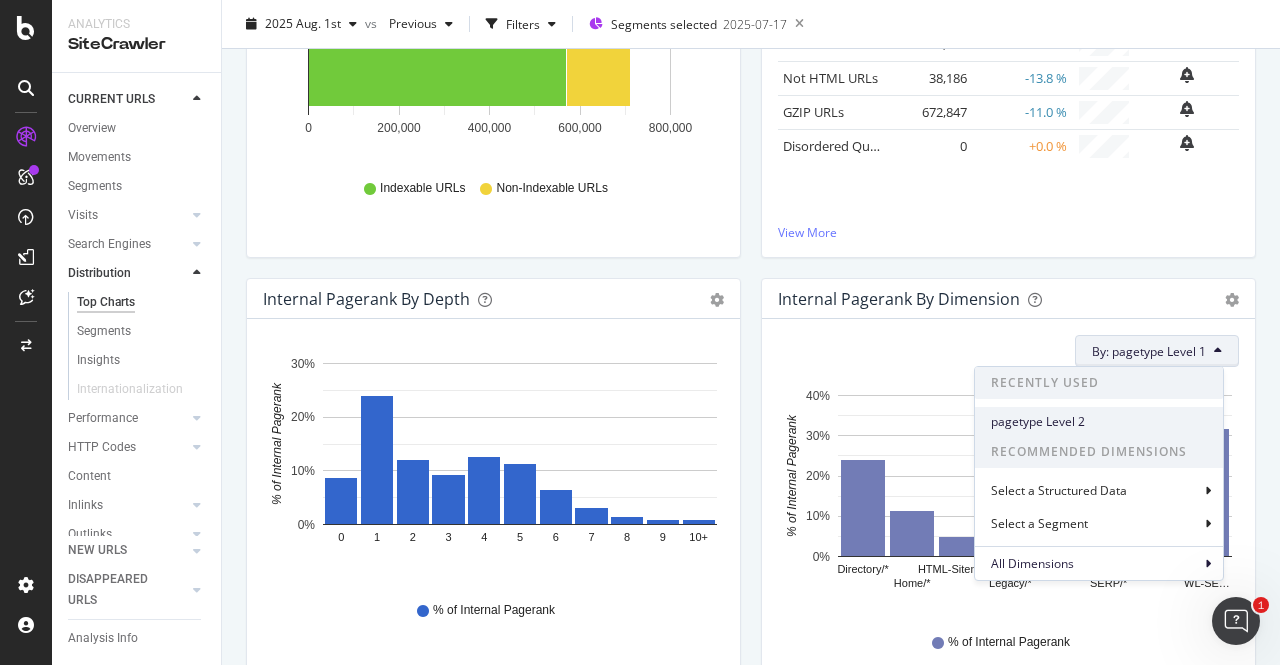 click on "pagetype Level 2" at bounding box center [1099, 422] 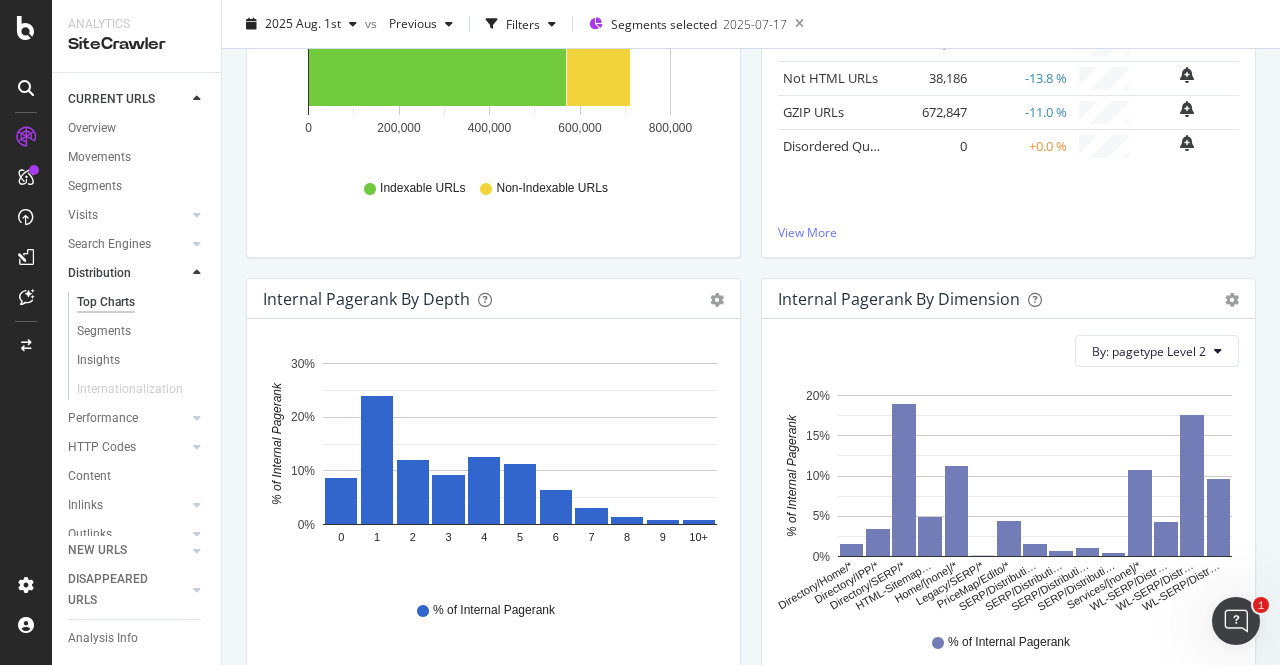 click on "Internal Pagerank By Dimension Bar (by Value) Bar (by Percentage) Table Export as CSV Add to Custom Report By: pagetype Level 2 Hold CTRL while clicking to filter the report. Directory/Home/* Directory/IPP/* Directory/SERP/* HTML-Sitemap… Home/[none]/* Legacy/SERP/* PriceMap/Edito/* SERP/Distributi… SERP/Distributi… SERP/Distributi… SERP/Distributi… Services/[none]/* WL-SERP/Distr… WL-SERP/Distr… WL-SERP/Distr… 0% 5% 10% 15% 20% % of Internal Pagerank pagetype Level 2 % of Internal Pagerank Directory/Home/* 0.016 Directory/IPP/* 0.035 Directory/SERP/* 0.191 HTML-Sitemaps/[none]/* 0.05 Home/[none]/* 0.114 Legacy/SERP/* 0.001 PriceMap/Edito/* 0.045 SERP/DistributionType/* 0.016 SERP/DistributionType+EstateType/* 0.007 SERP/DistributionType+EstateType+Keyfacts/* 0.011 SERP/DistributionType+EstateType+Rooms/* 0.005 Services/[none]/* 0.109 WL-SERP/DistributionType/* 0.043 WL-SERP/DistributionType+EstateType+Keyfacts/* 0.176 WL-SERP/DistributionType+EstateType+SubEstateType/* 0.097 20%" at bounding box center [1008, 489] 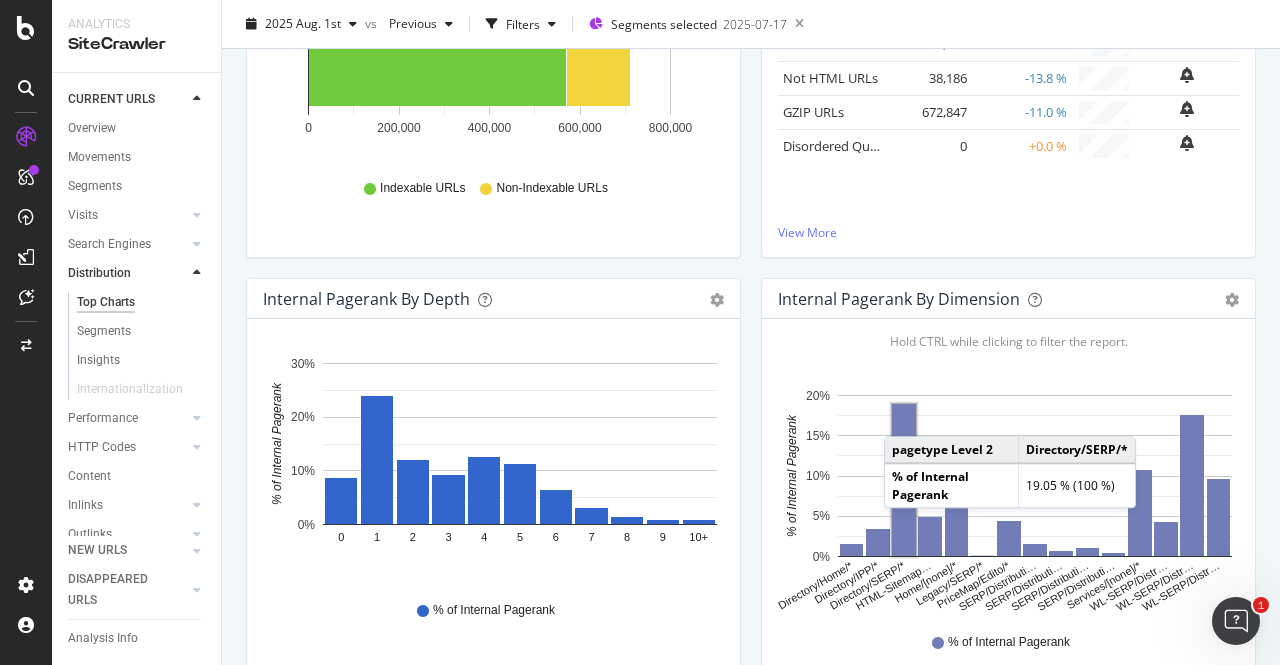 click 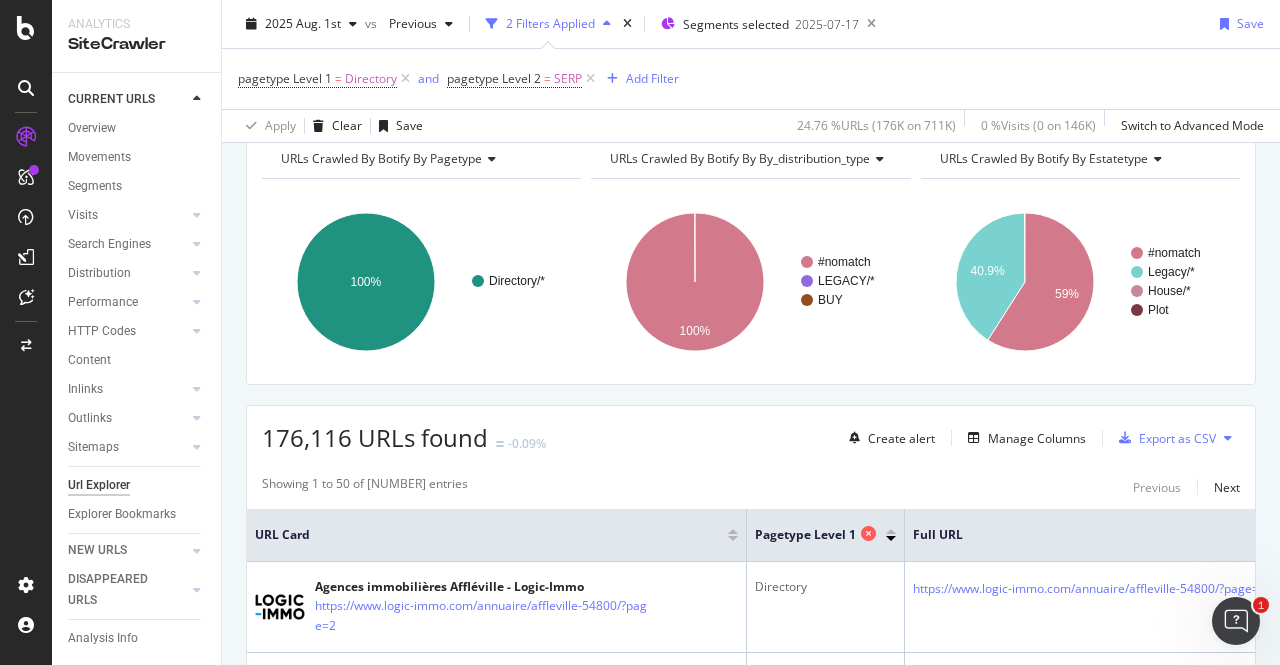 scroll, scrollTop: 94, scrollLeft: 0, axis: vertical 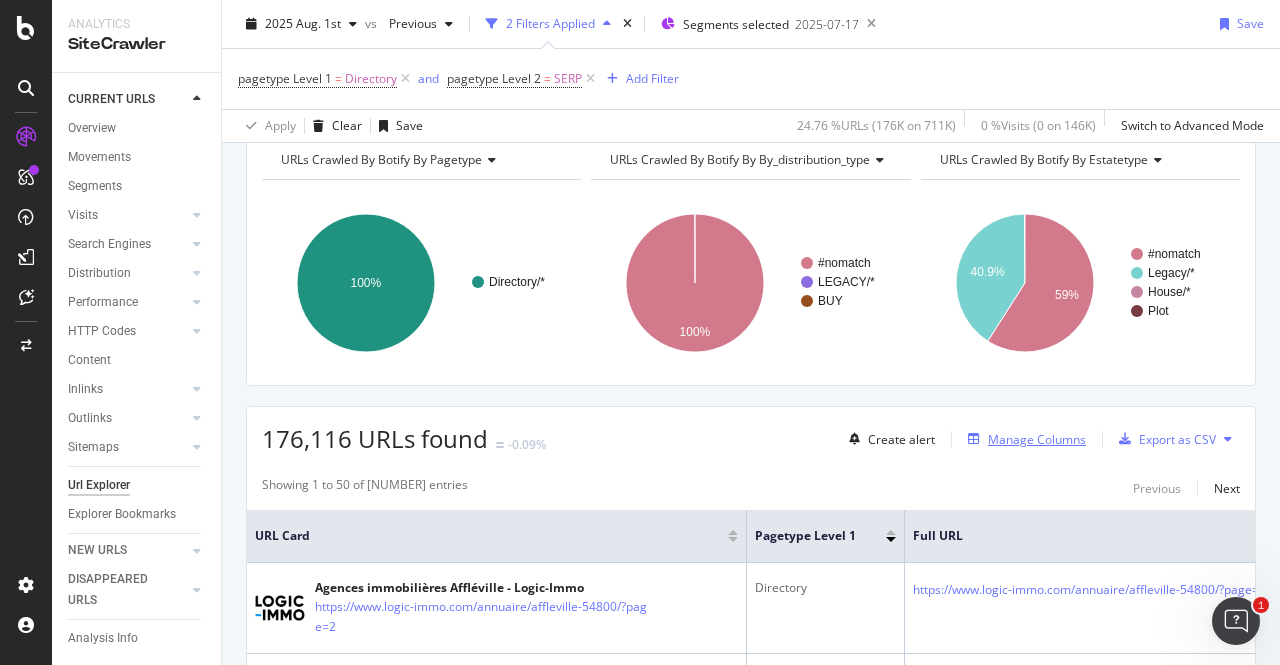click on "Manage Columns" at bounding box center (1023, 439) 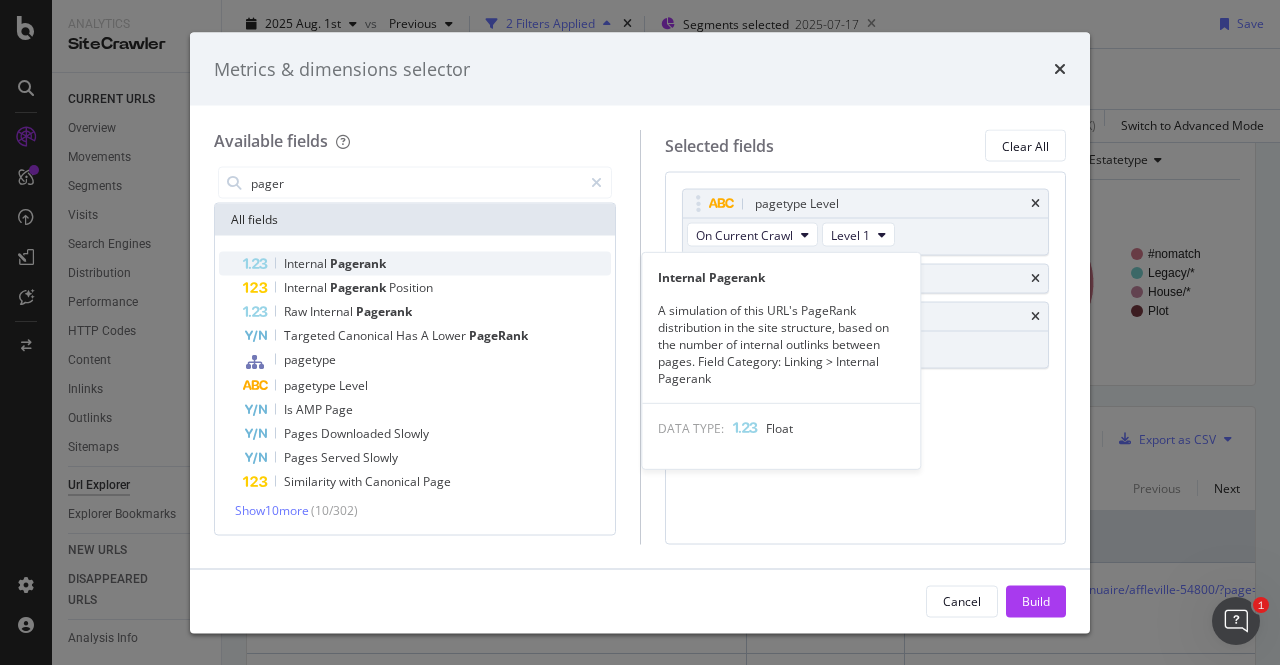 type on "pager" 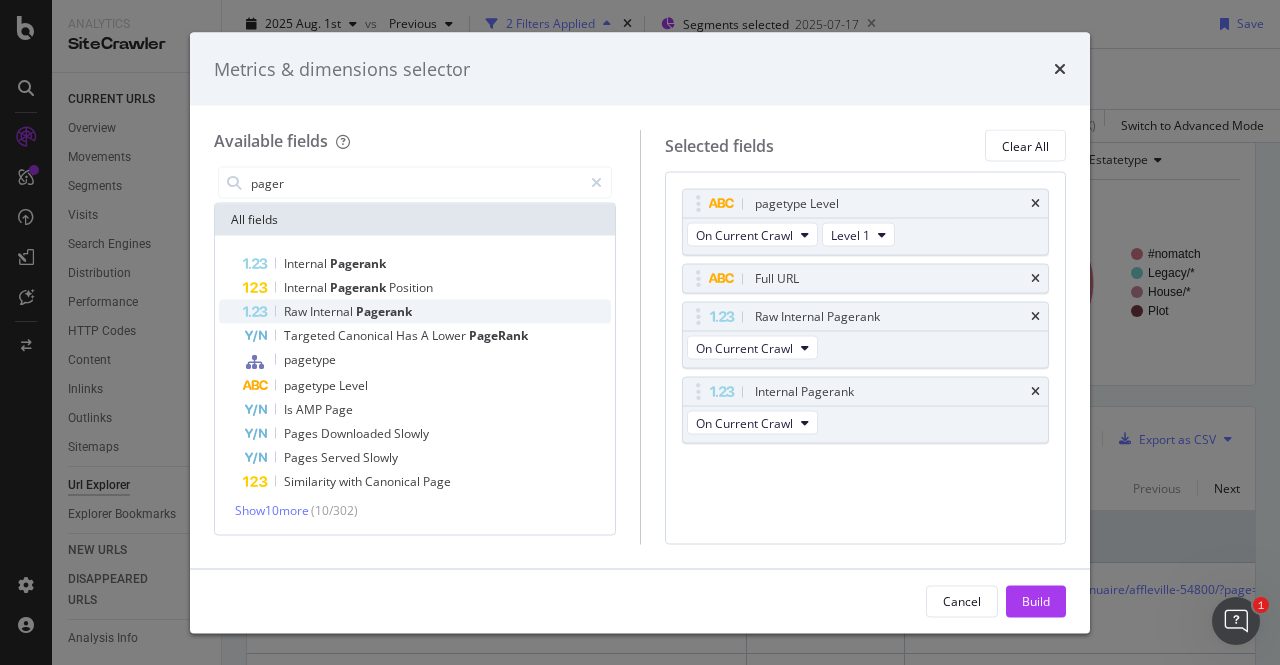 click on "Pagerank" at bounding box center [384, 311] 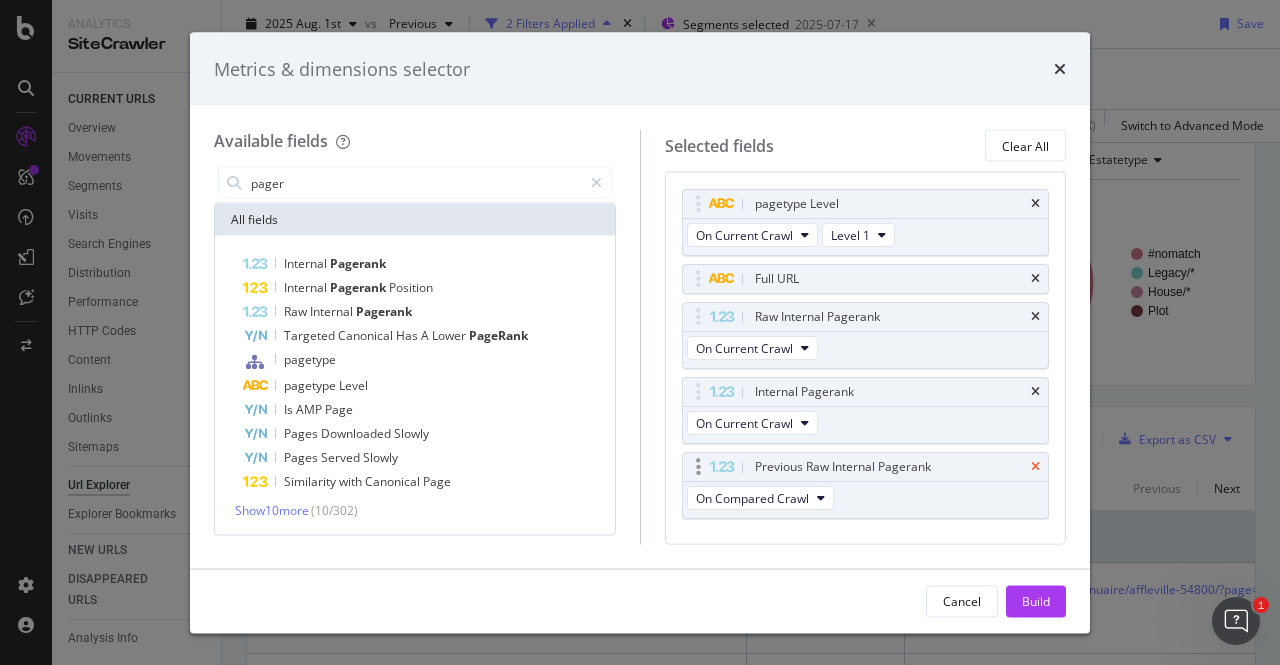 click at bounding box center [1035, 467] 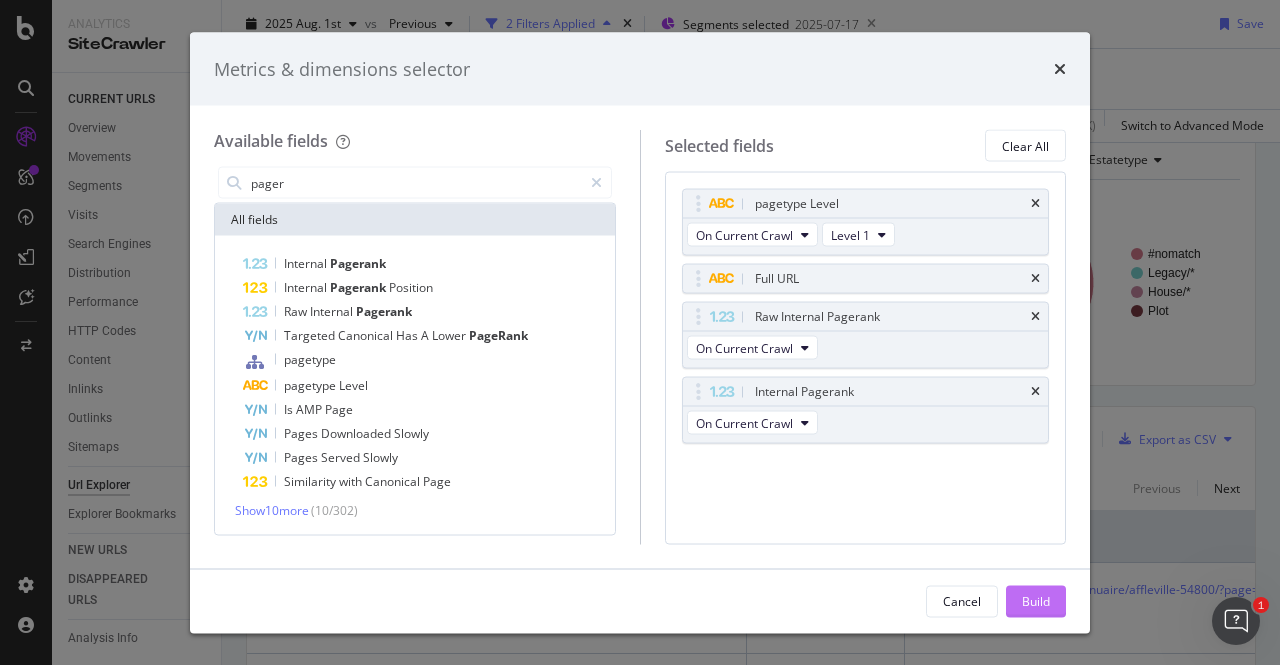 click on "Build" at bounding box center [1036, 601] 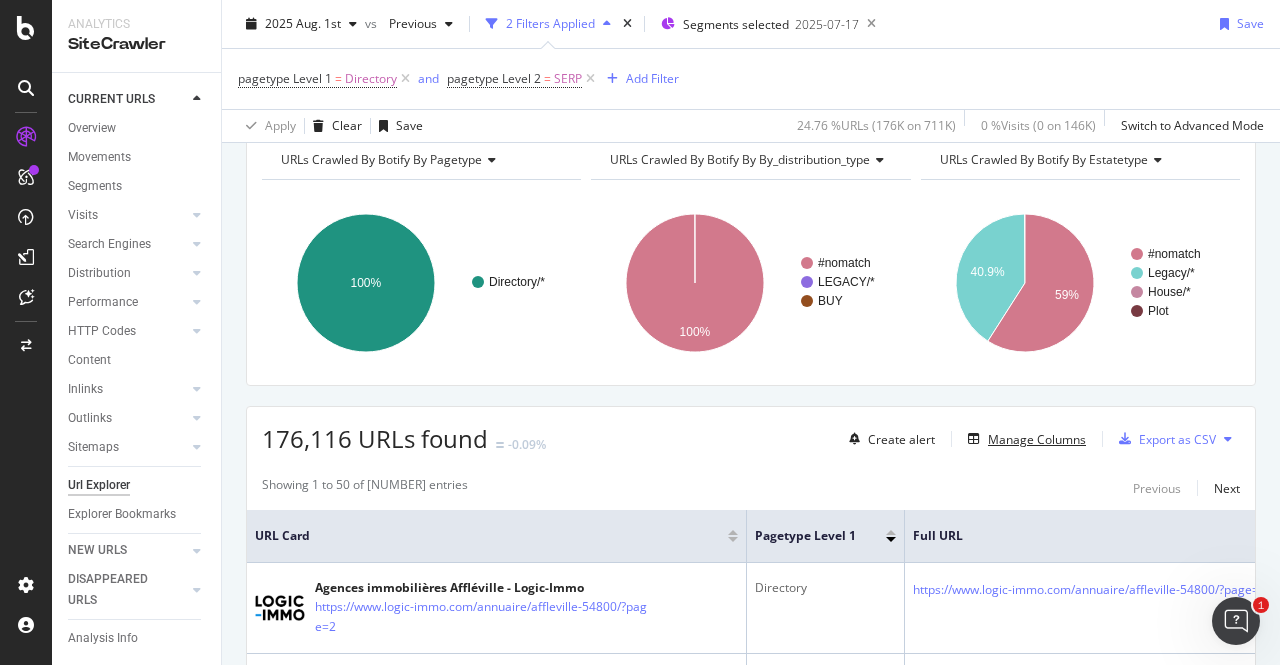 scroll, scrollTop: 172, scrollLeft: 0, axis: vertical 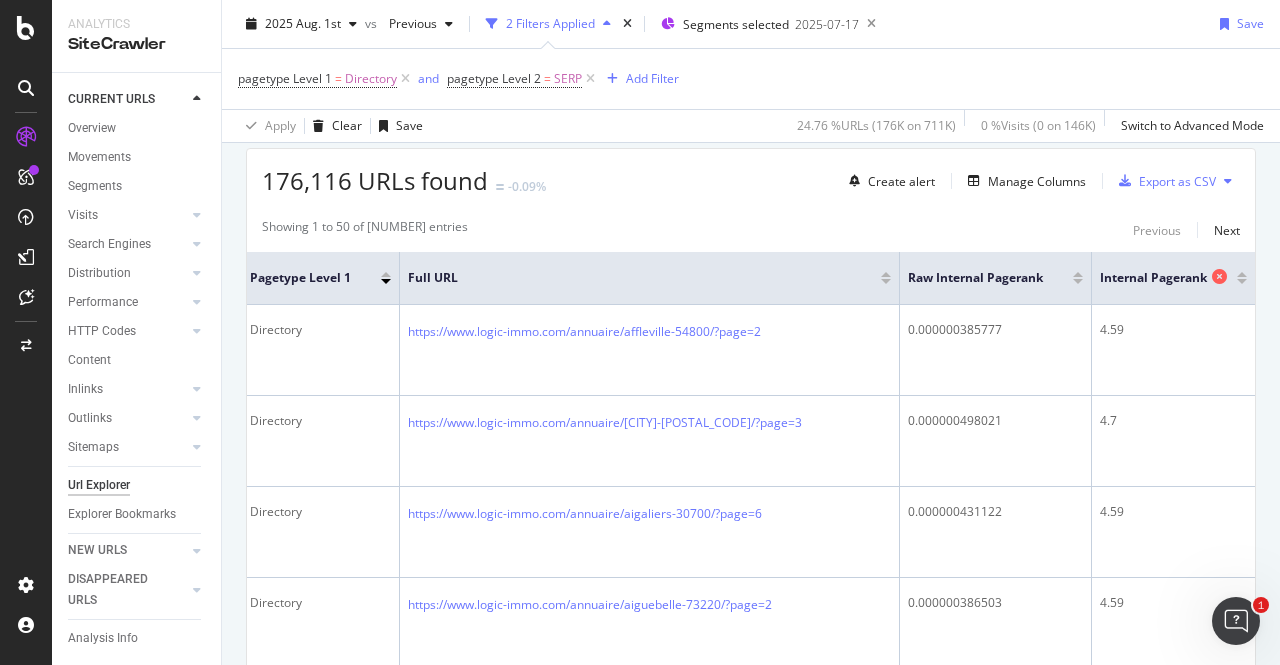 click on "Internal Pagerank" at bounding box center (1168, 278) 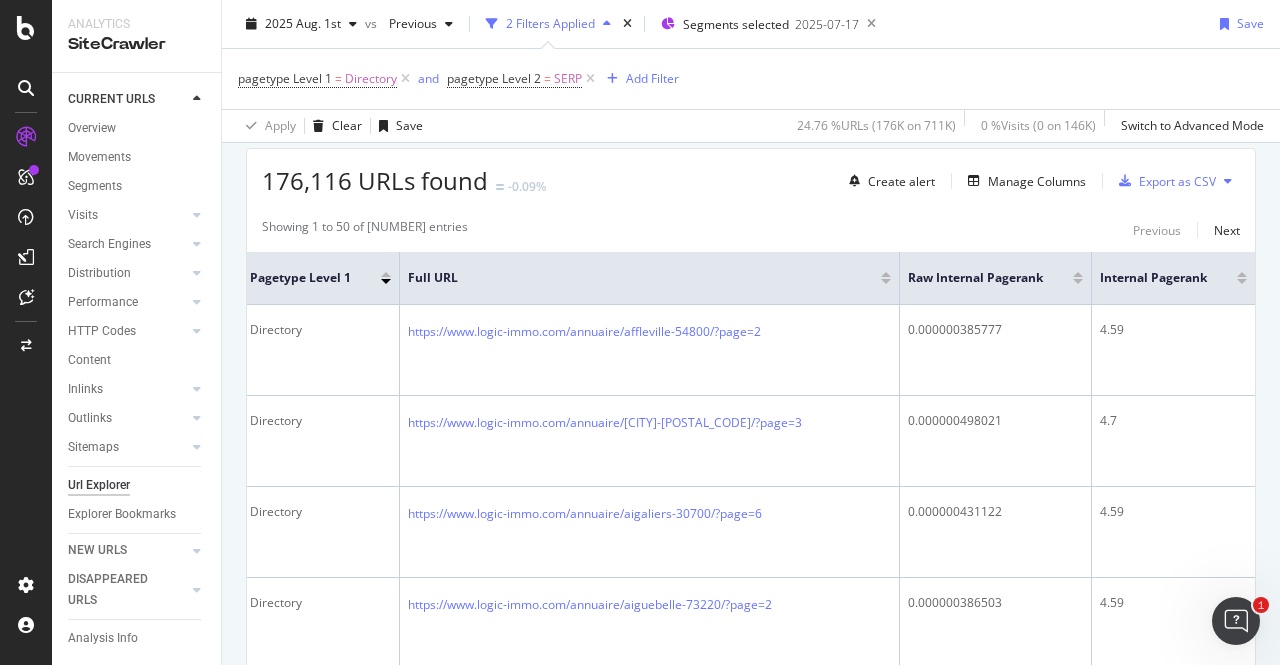 click at bounding box center (1242, 281) 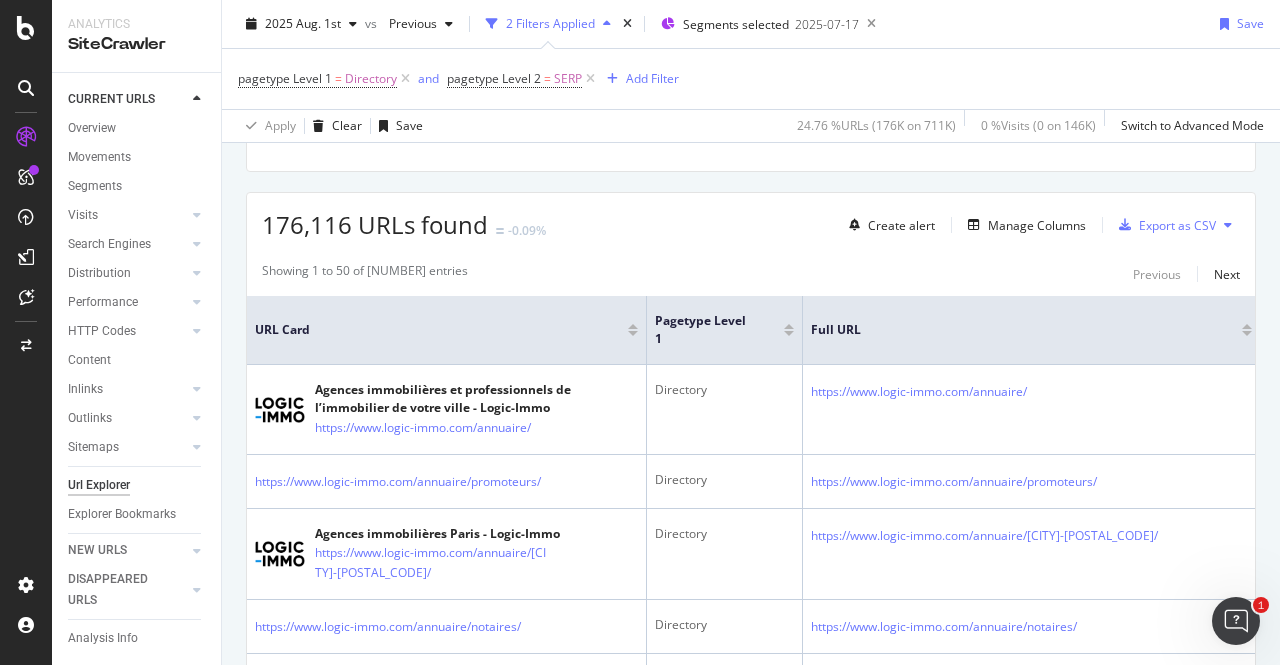 scroll, scrollTop: 307, scrollLeft: 0, axis: vertical 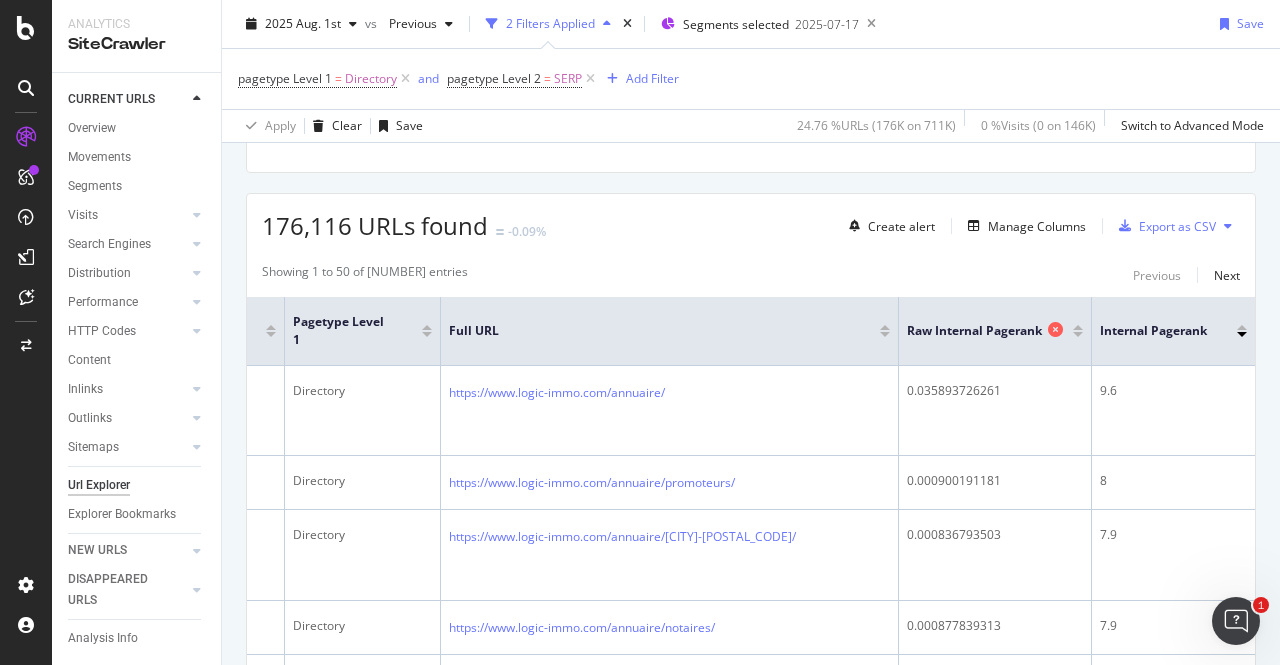click at bounding box center [1055, 329] 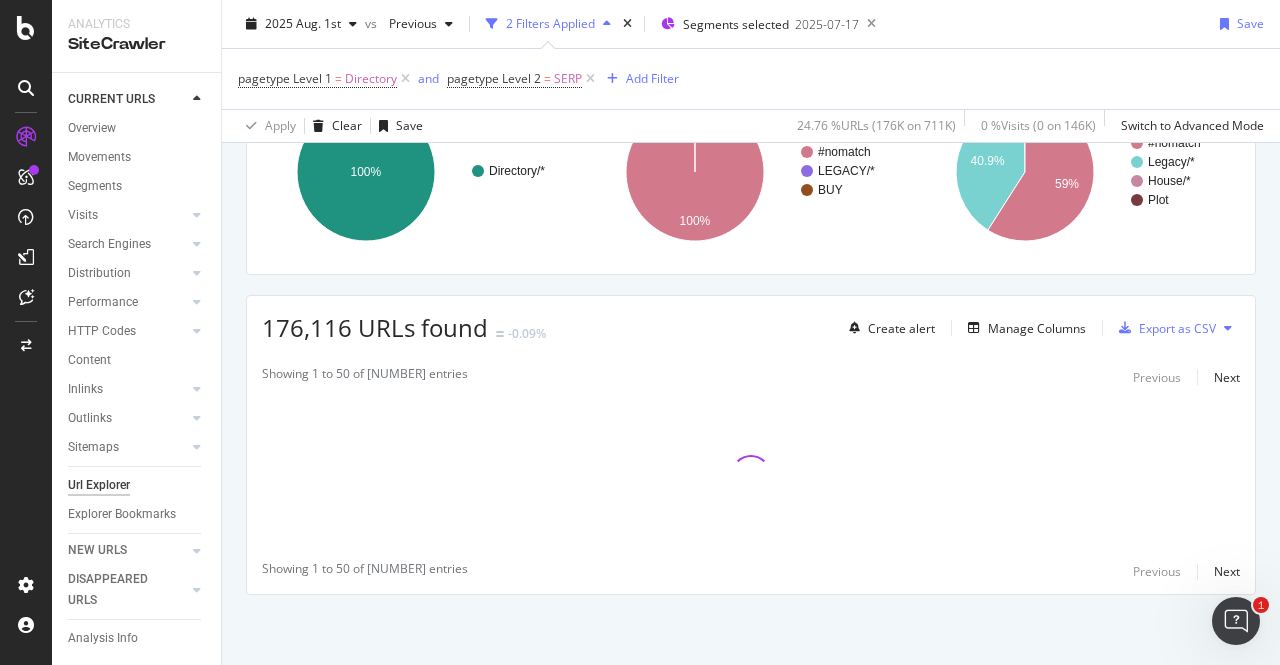 scroll, scrollTop: 203, scrollLeft: 0, axis: vertical 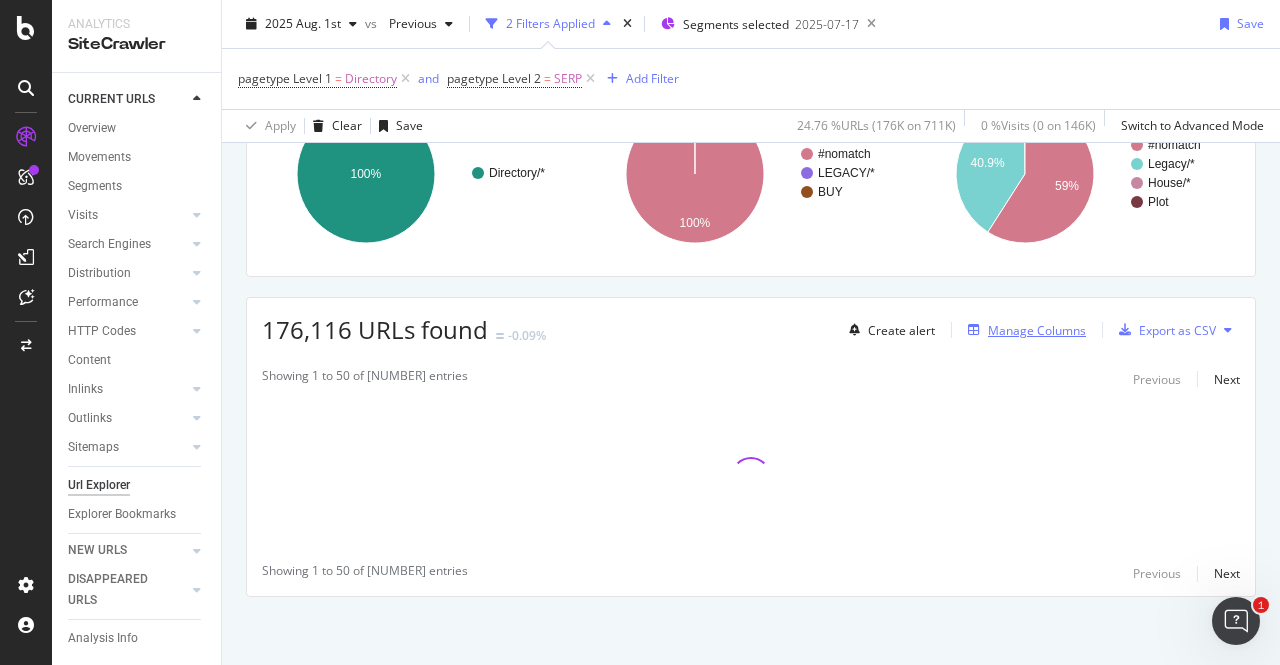 click on "Manage Columns" at bounding box center [1037, 330] 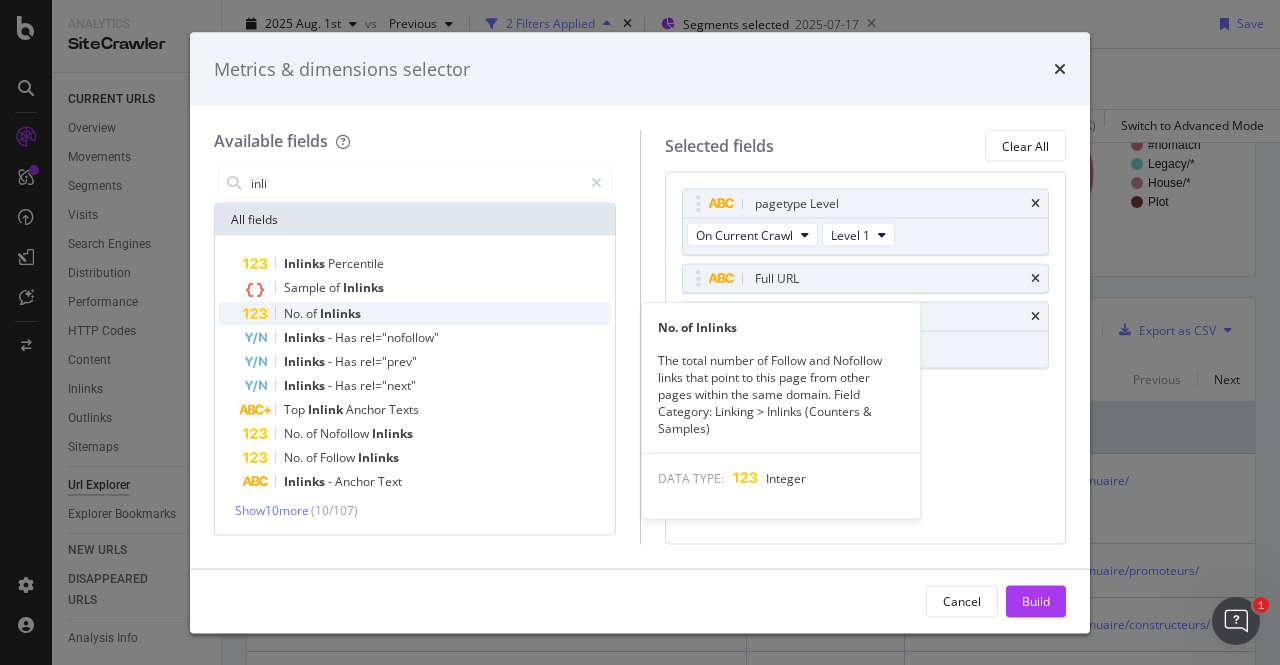 type on "inli" 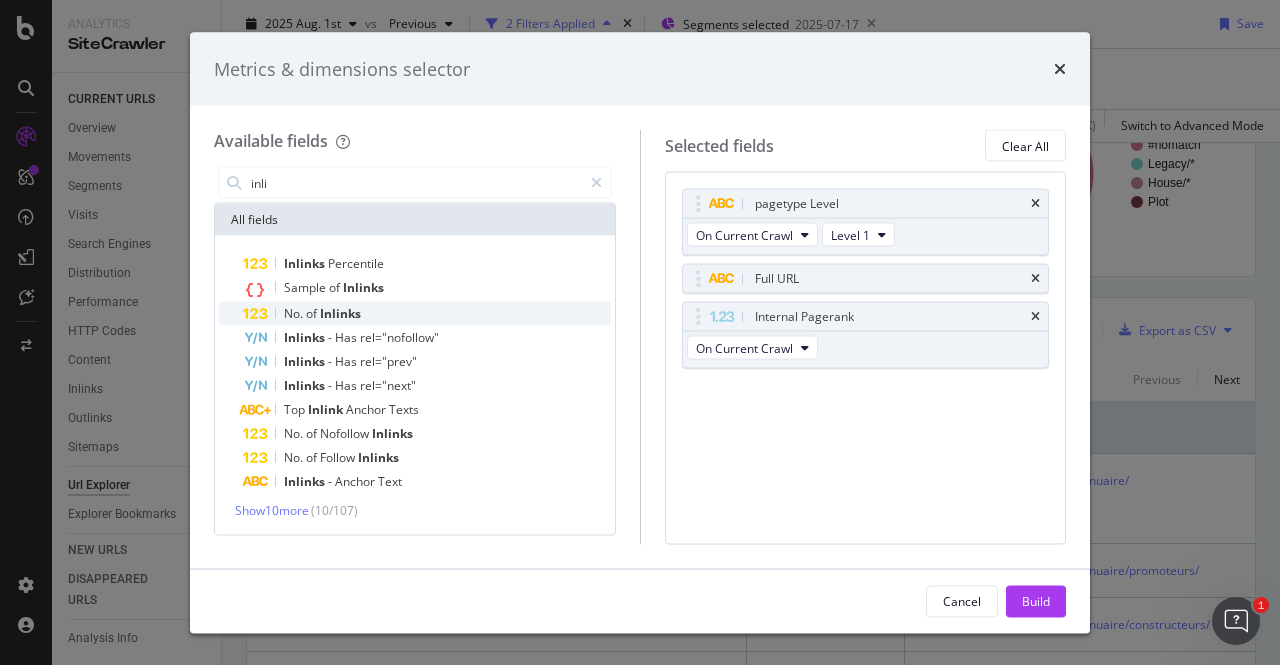 click on "No.   of   Inlinks" at bounding box center (427, 314) 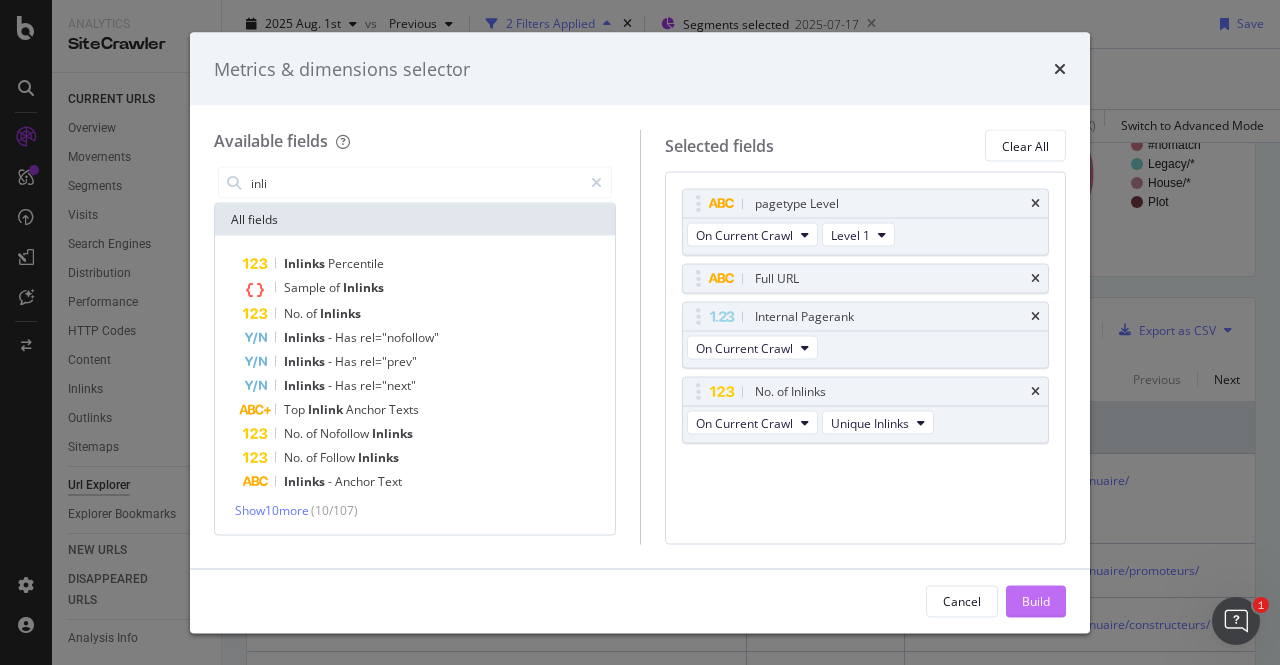 click on "Build" at bounding box center (1036, 600) 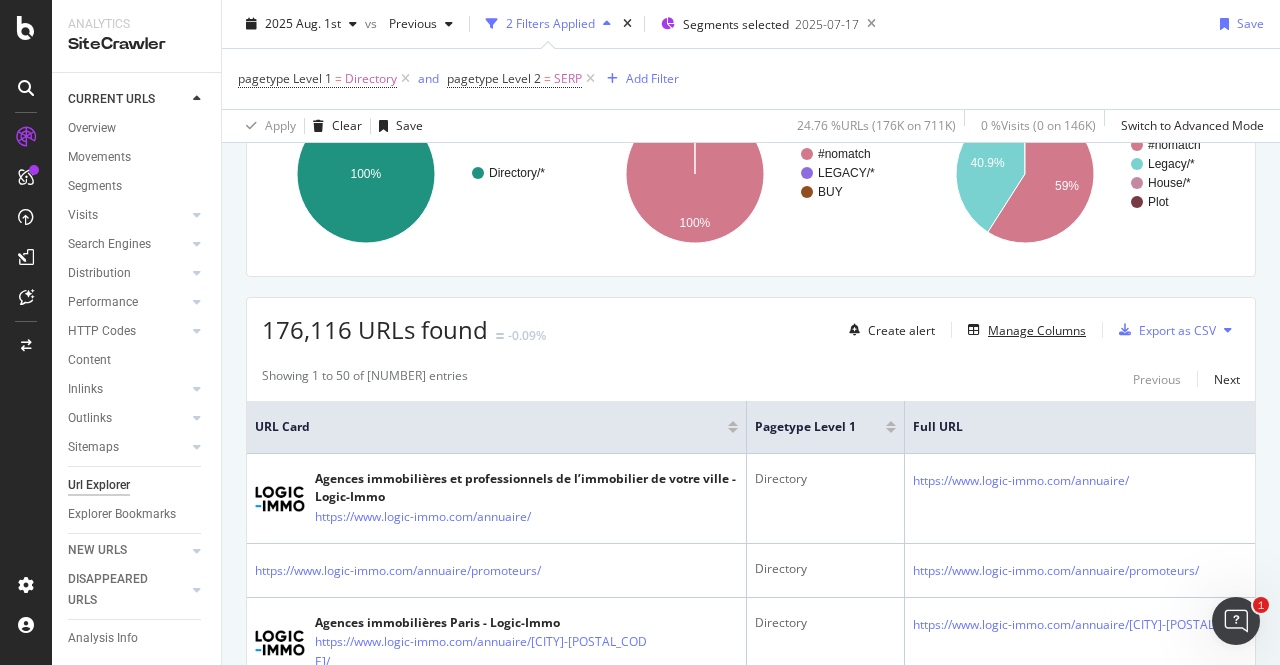 scroll, scrollTop: 0, scrollLeft: 468, axis: horizontal 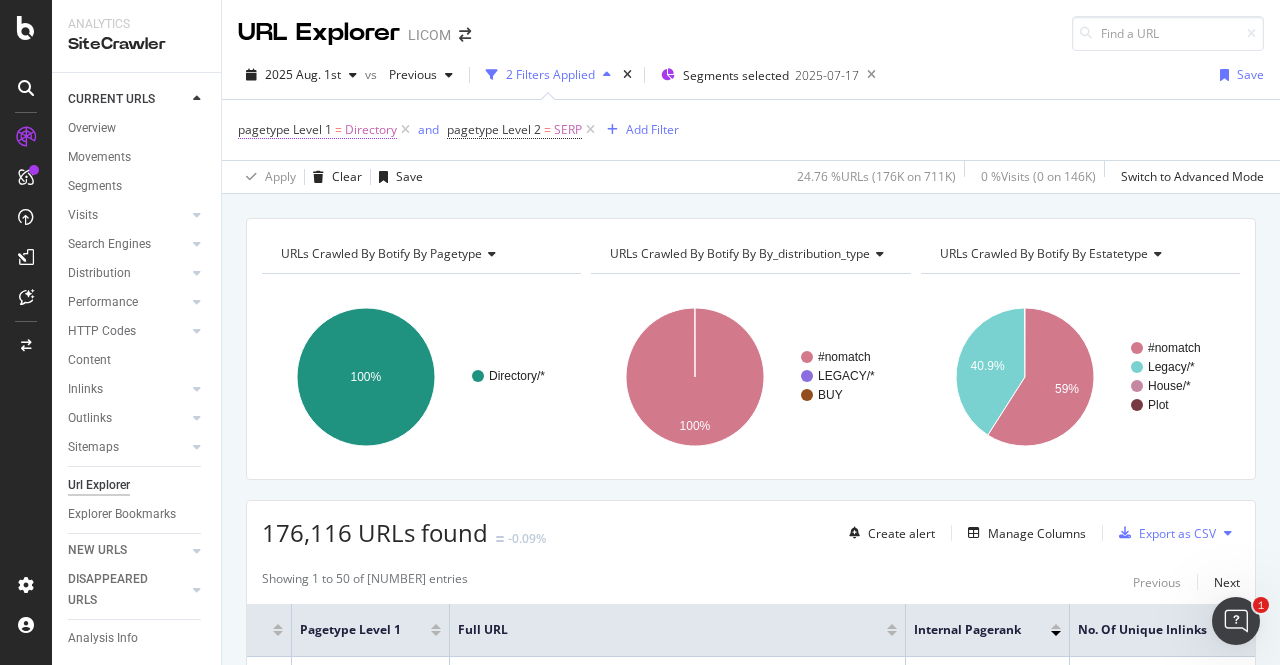 click on "Directory" at bounding box center [371, 130] 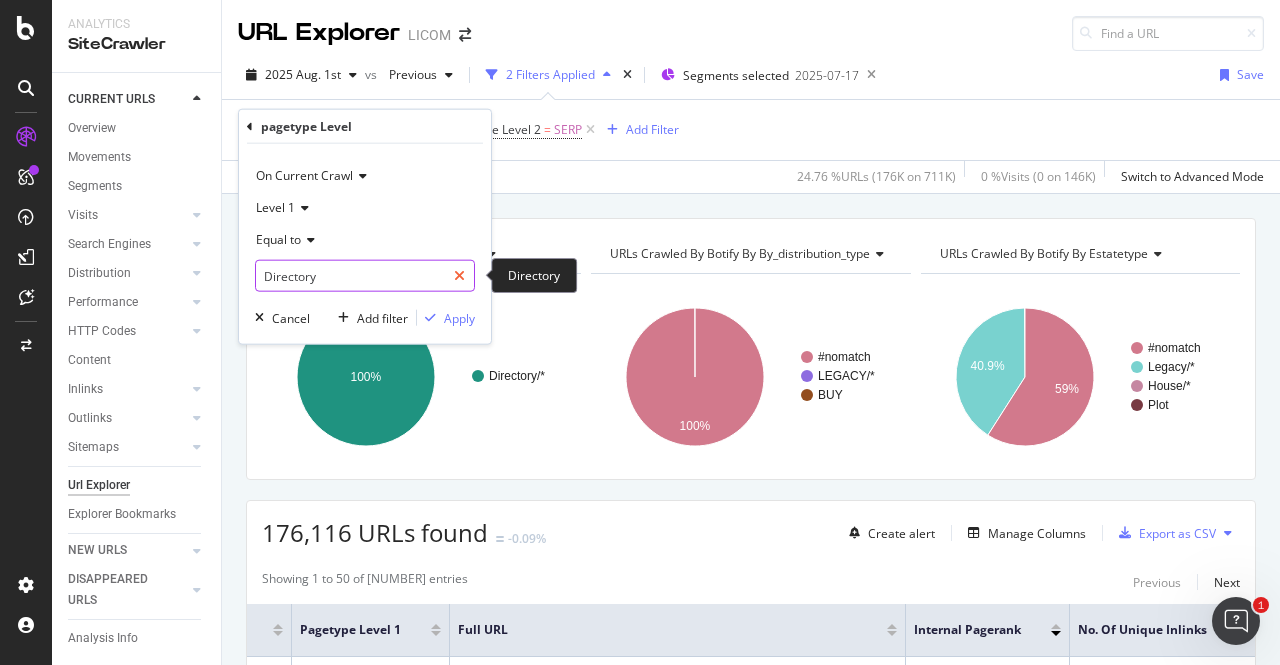 click at bounding box center (459, 276) 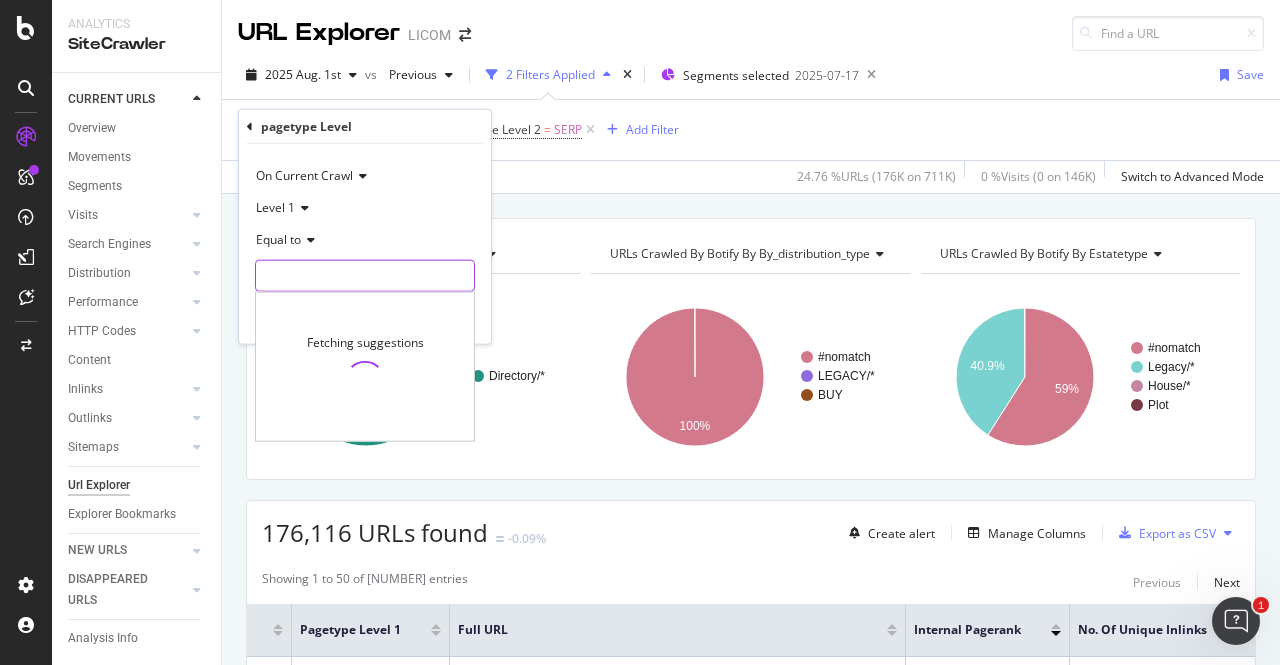 click at bounding box center [365, 276] 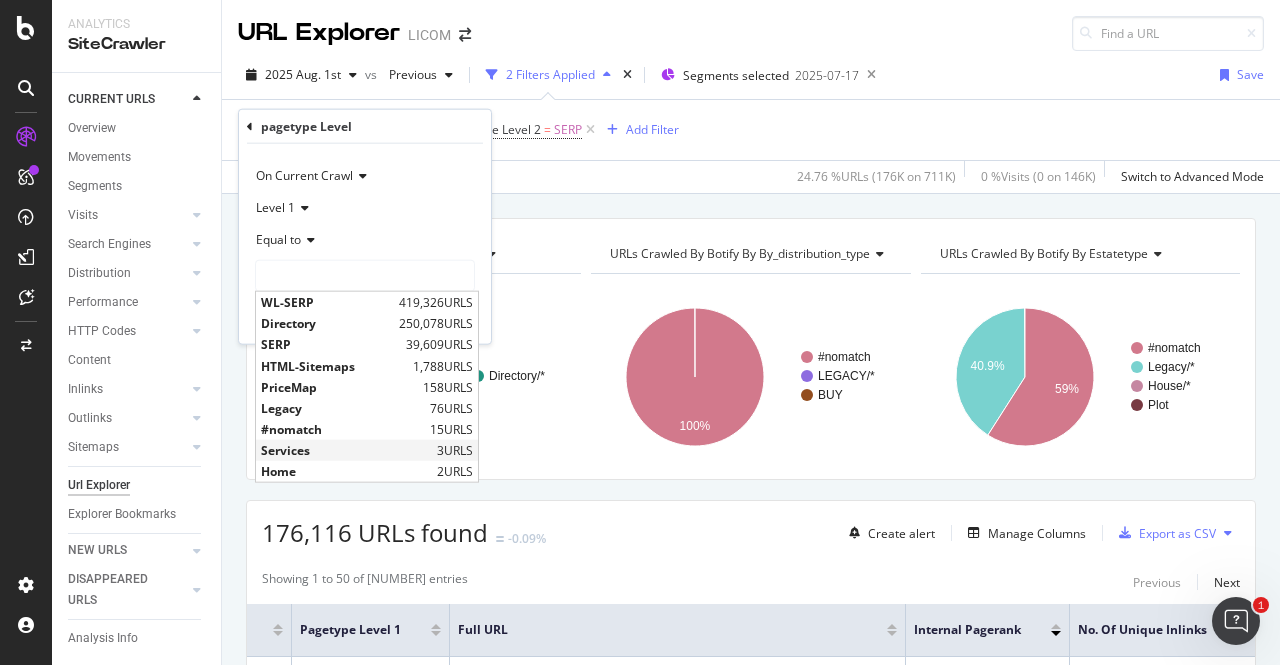 click on "Services" at bounding box center [346, 450] 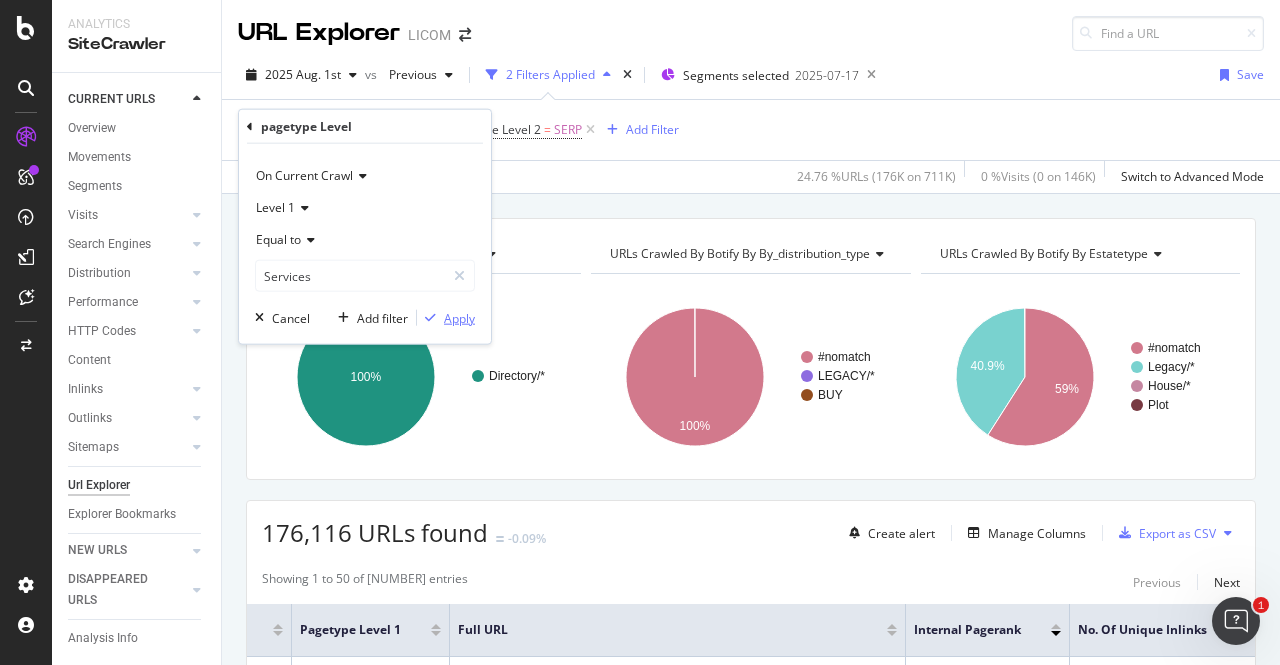 click on "Apply" at bounding box center [459, 317] 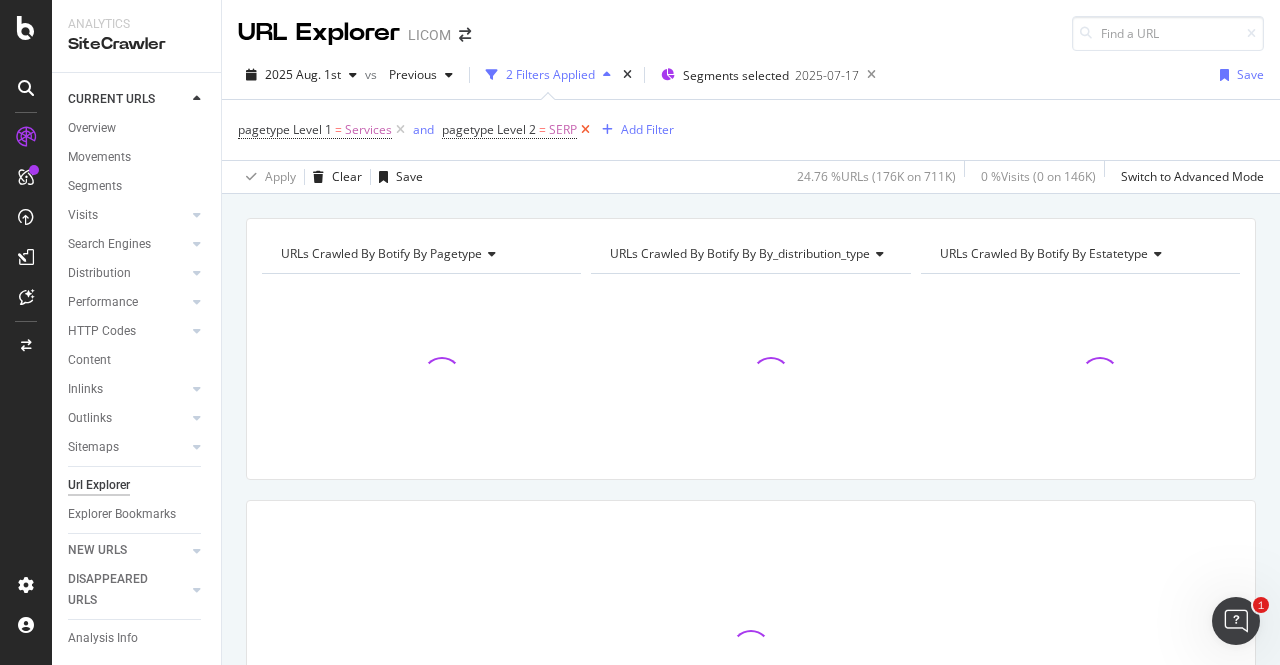 click at bounding box center [585, 130] 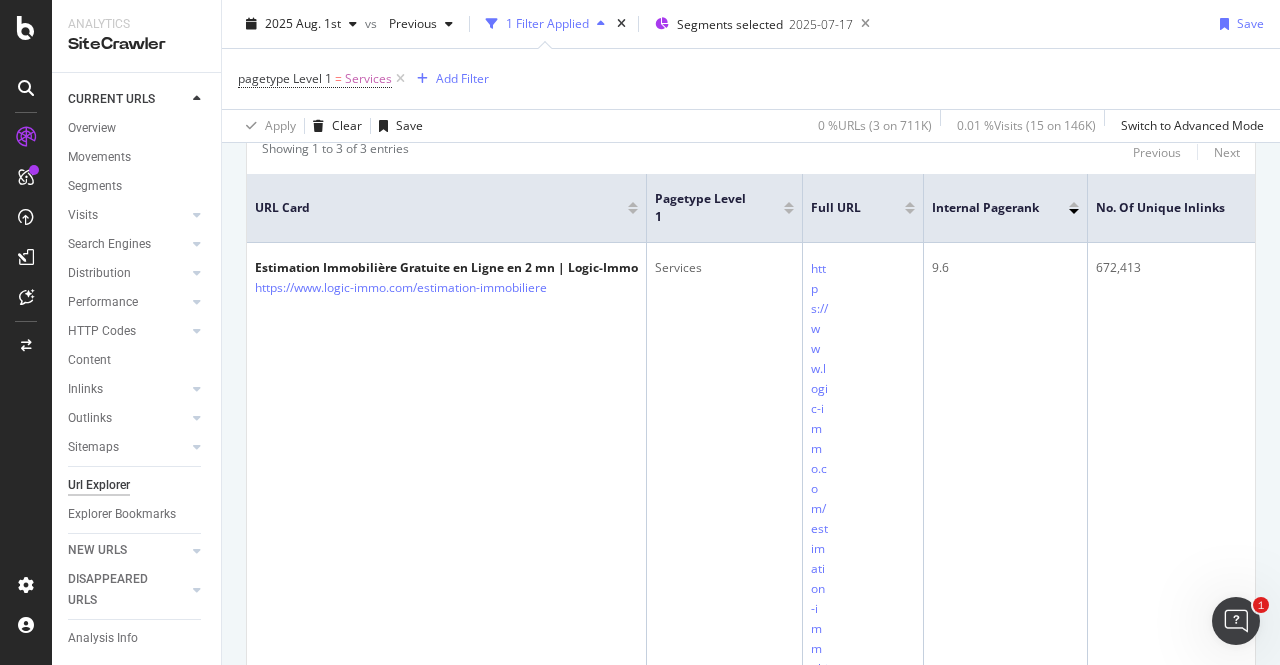 scroll, scrollTop: 453, scrollLeft: 0, axis: vertical 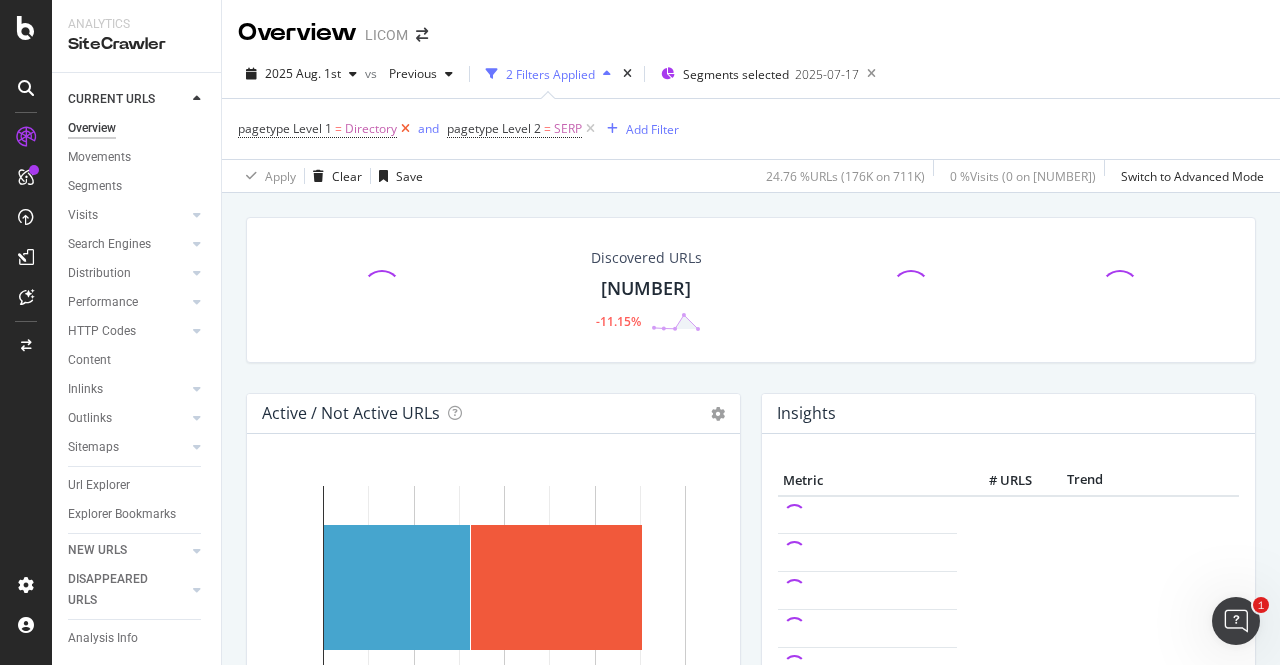 click at bounding box center (405, 129) 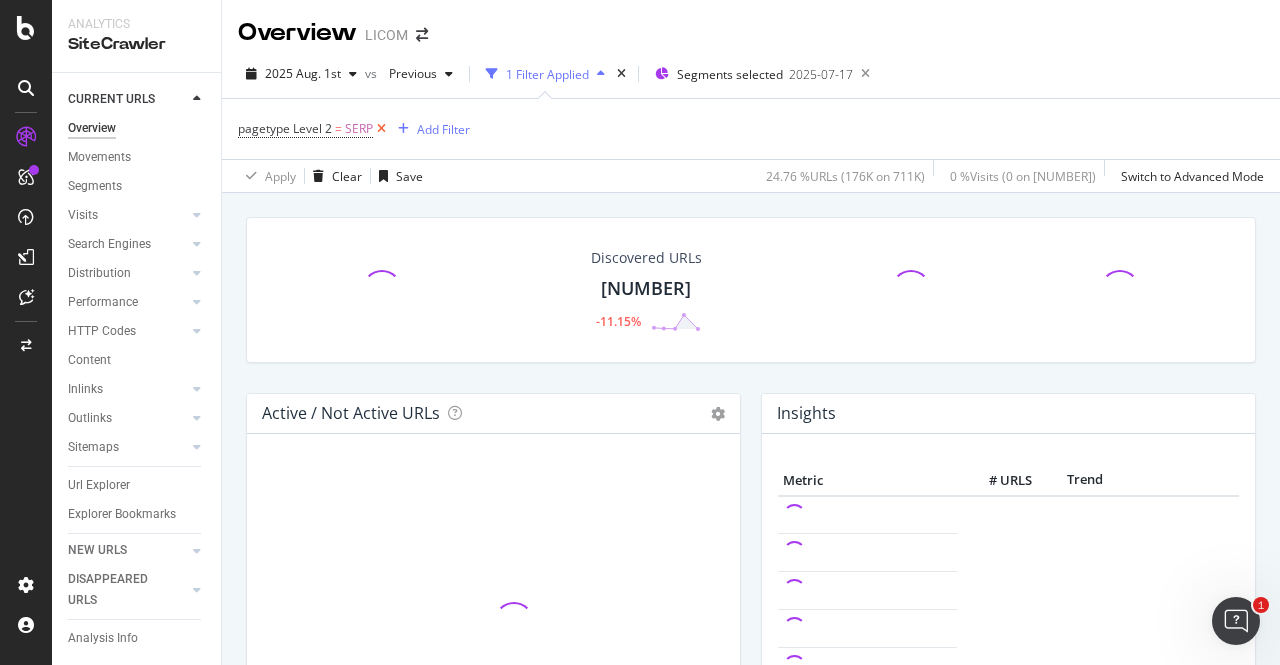 click at bounding box center (381, 129) 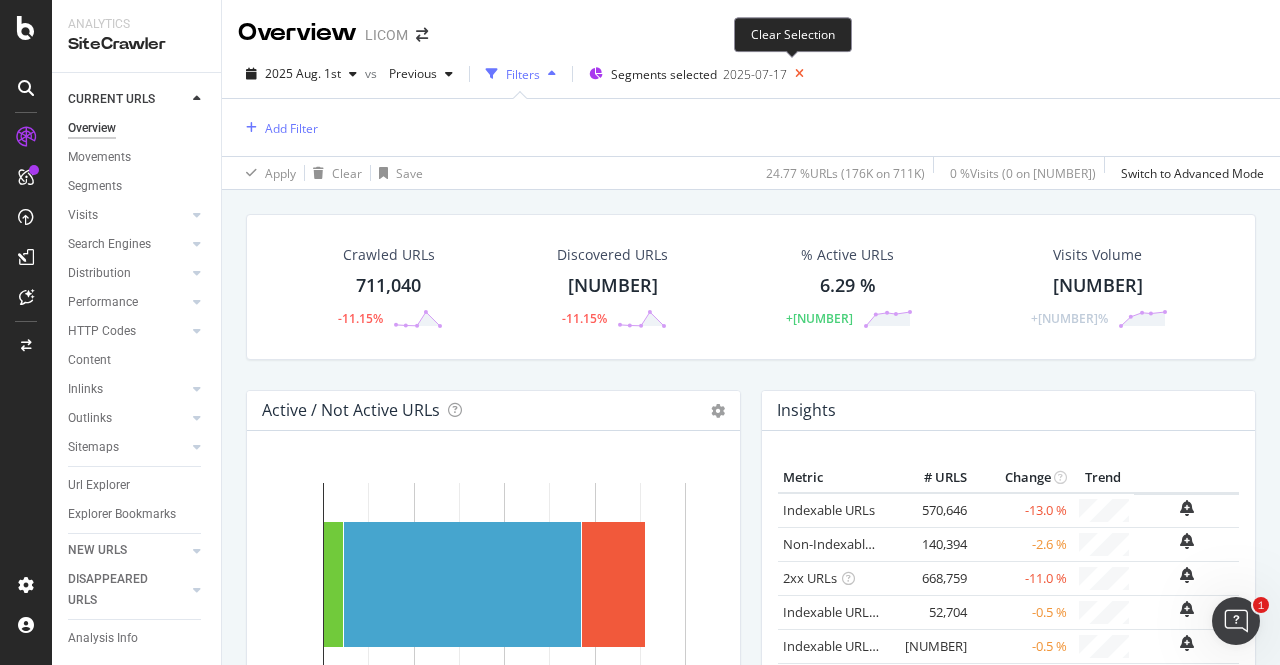 click at bounding box center [799, 74] 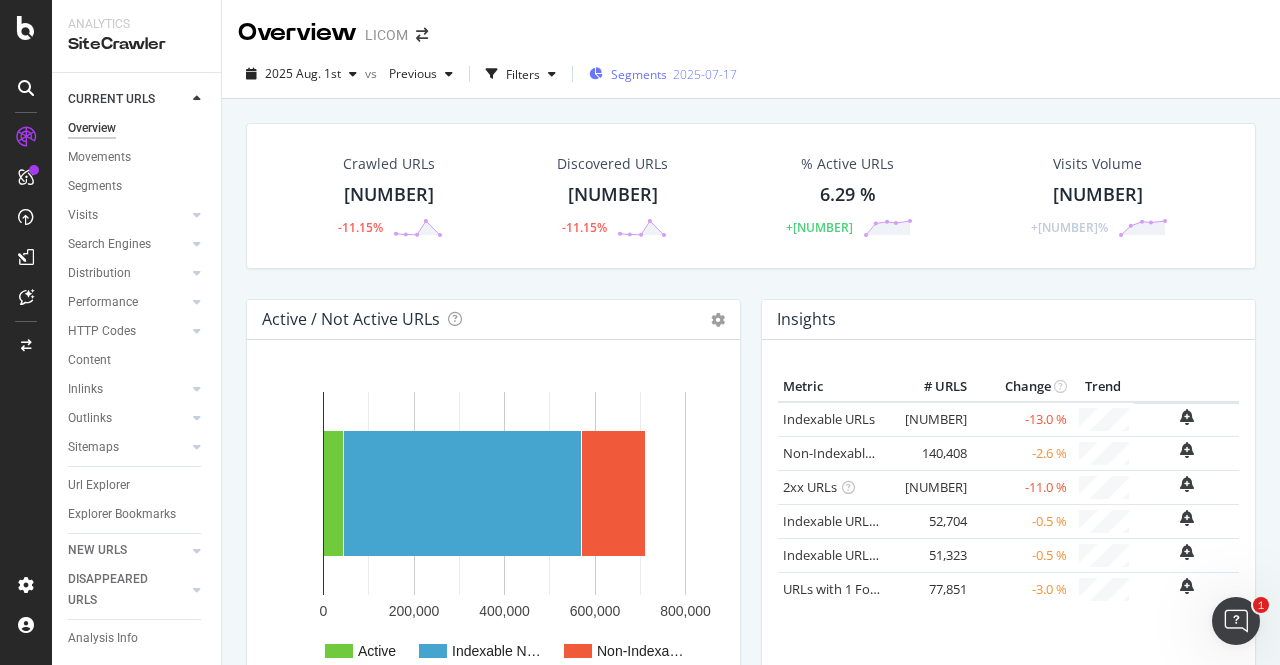 click on "Segments [DATE]" at bounding box center [663, 74] 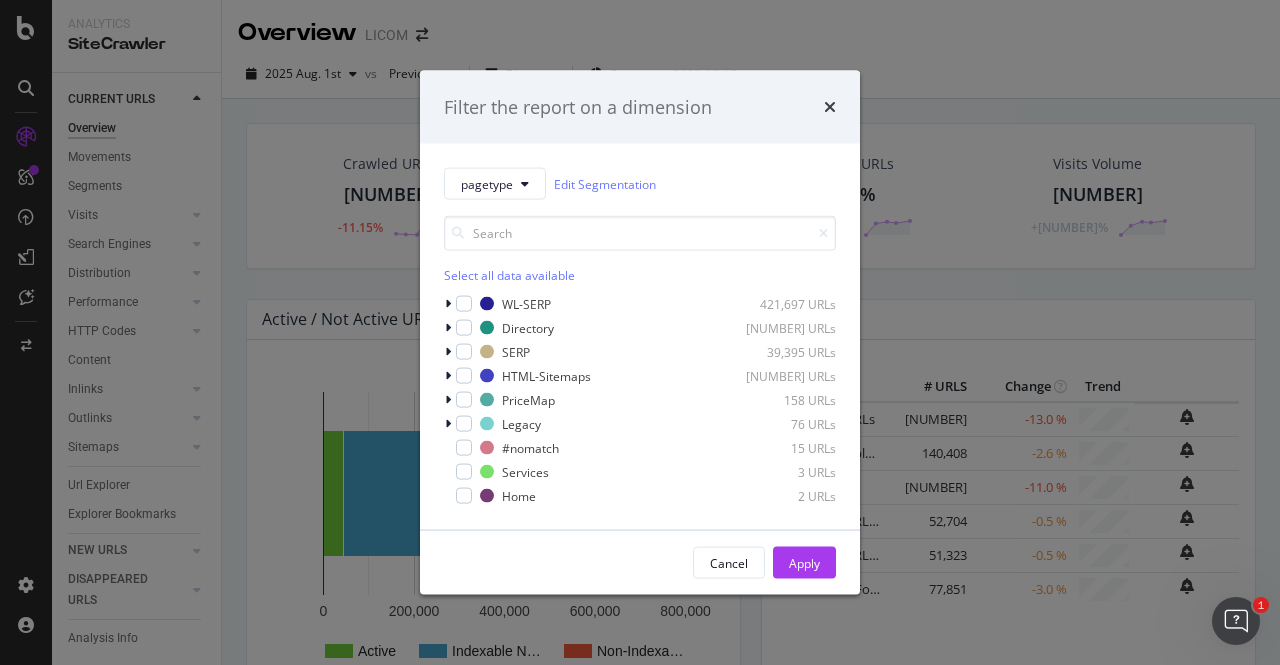 click on "pagetype Edit Segmentation Select all data available WL-SERP 421,697   URLs Directory 250,191   URLs SERP 39,395   URLs HTML-Sitemaps 1,785   URLs PriceMap 158   URLs Legacy 76   URLs #nomatch 15   URLs Services 3   URLs Home 2   URLs" at bounding box center (640, 337) 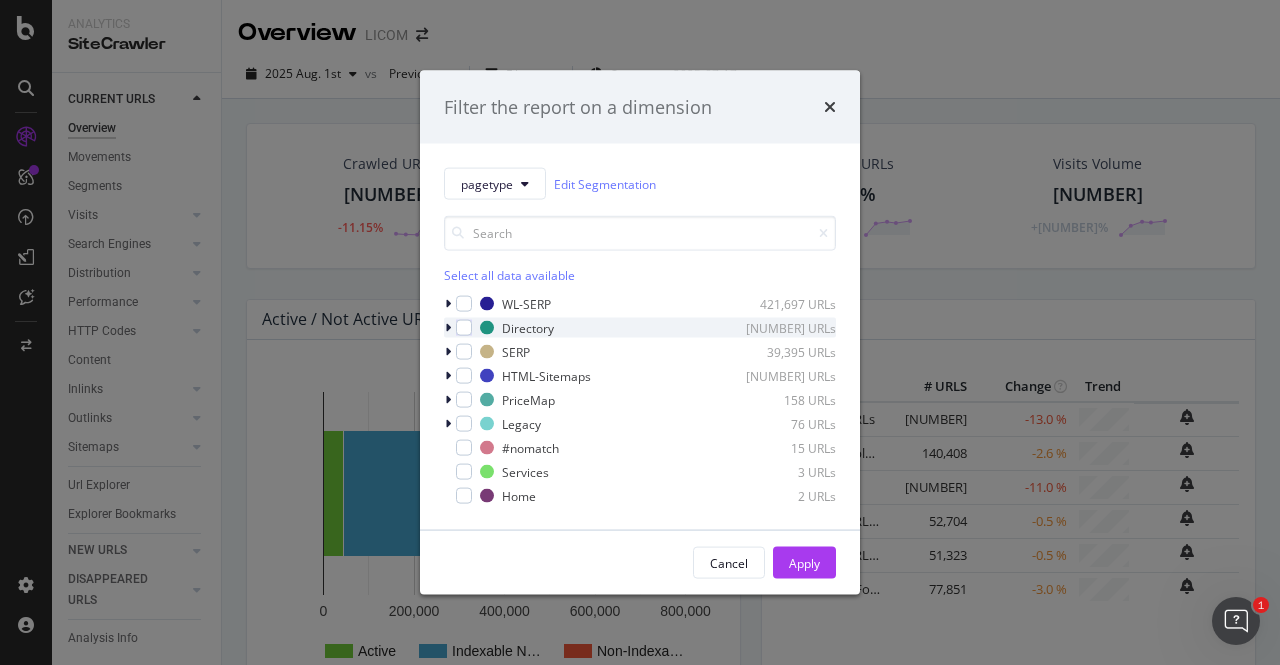 click at bounding box center (448, 328) 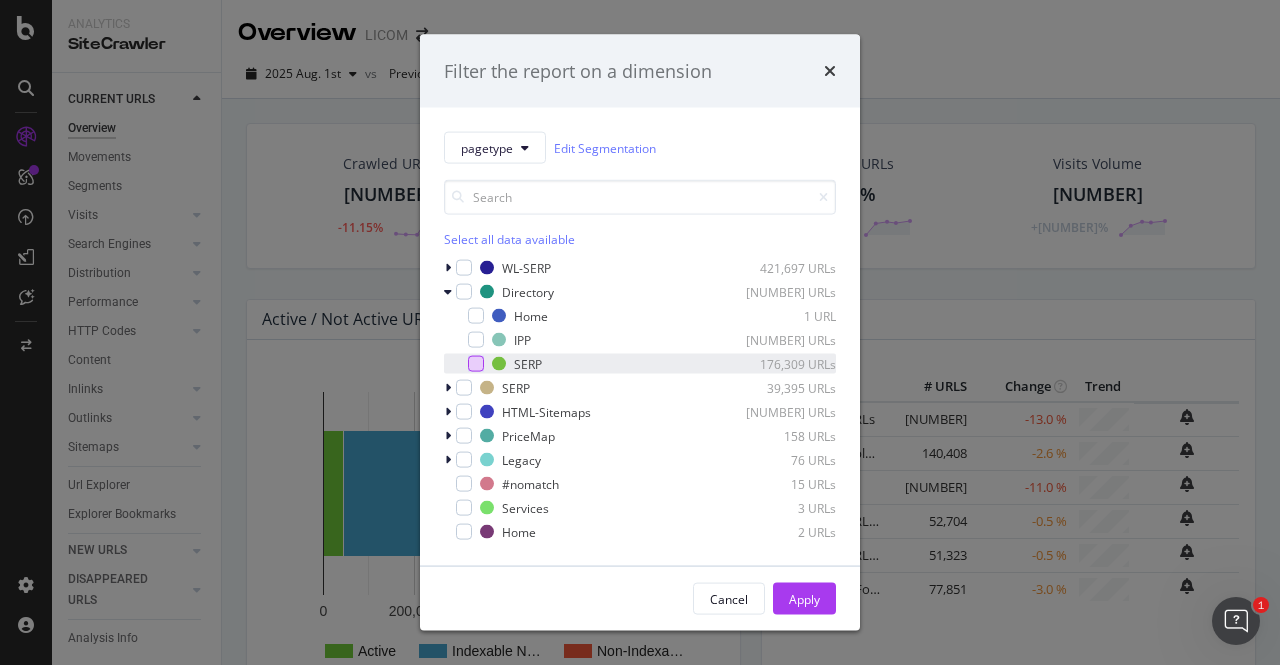 click at bounding box center [476, 364] 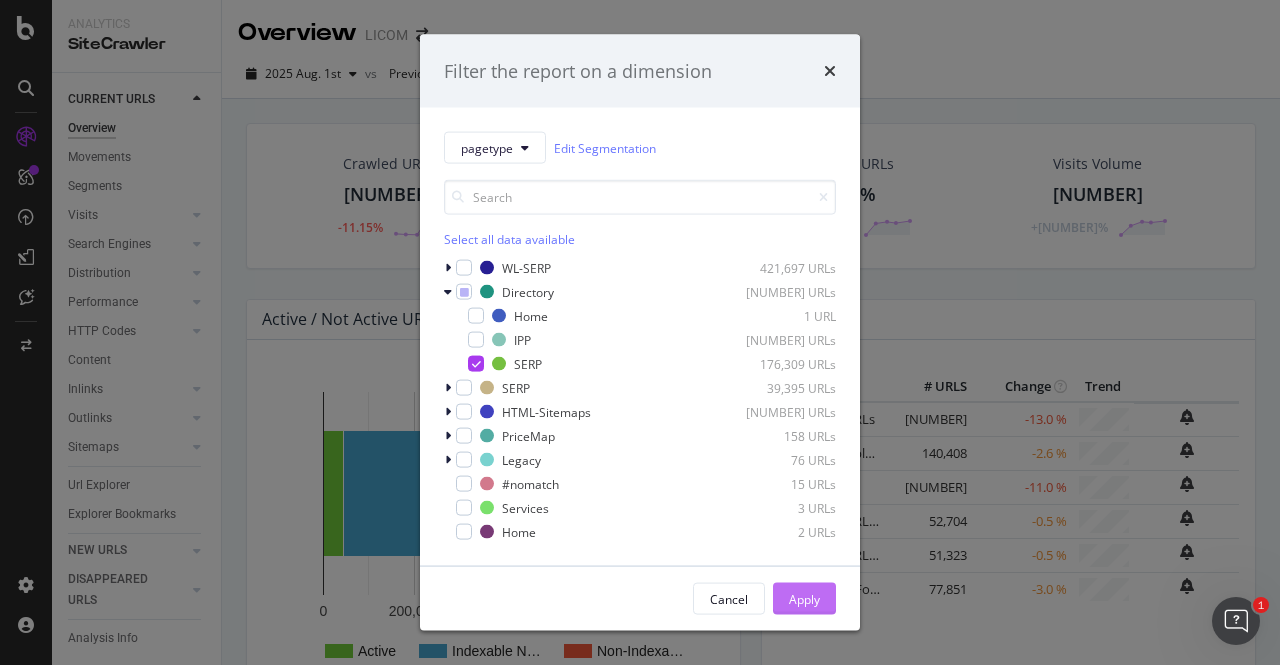 click on "Apply" at bounding box center [804, 598] 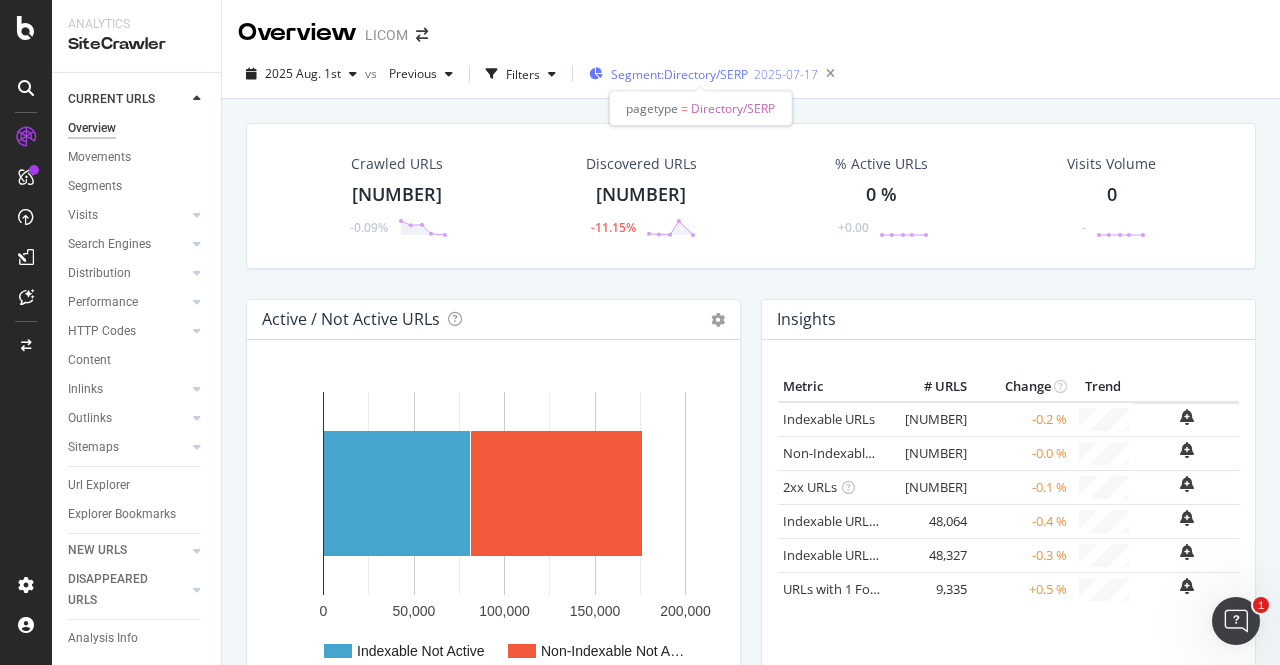 click on "Segment:  Directory/SERP" at bounding box center (679, 74) 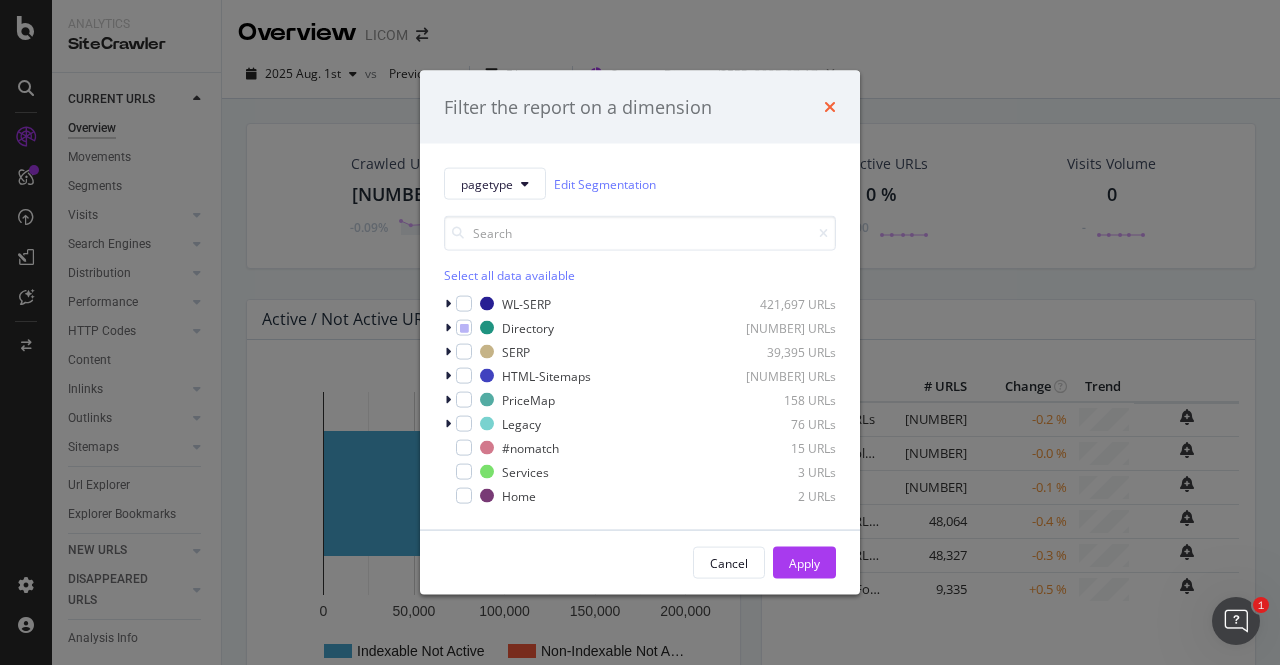 click at bounding box center [830, 107] 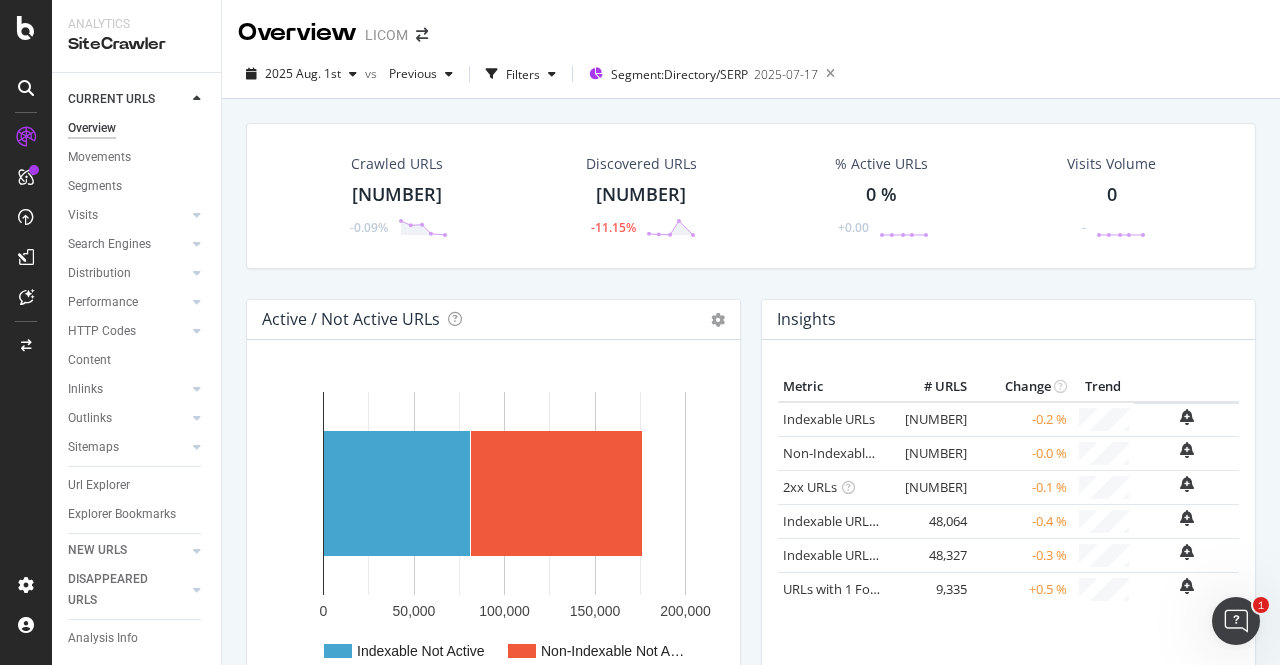 click on "Insights
Metric
# URLS
Change
Trend
Indexable URLs
81,464
-0.2 %
Non-Indexable URLs" at bounding box center (1008, 510) 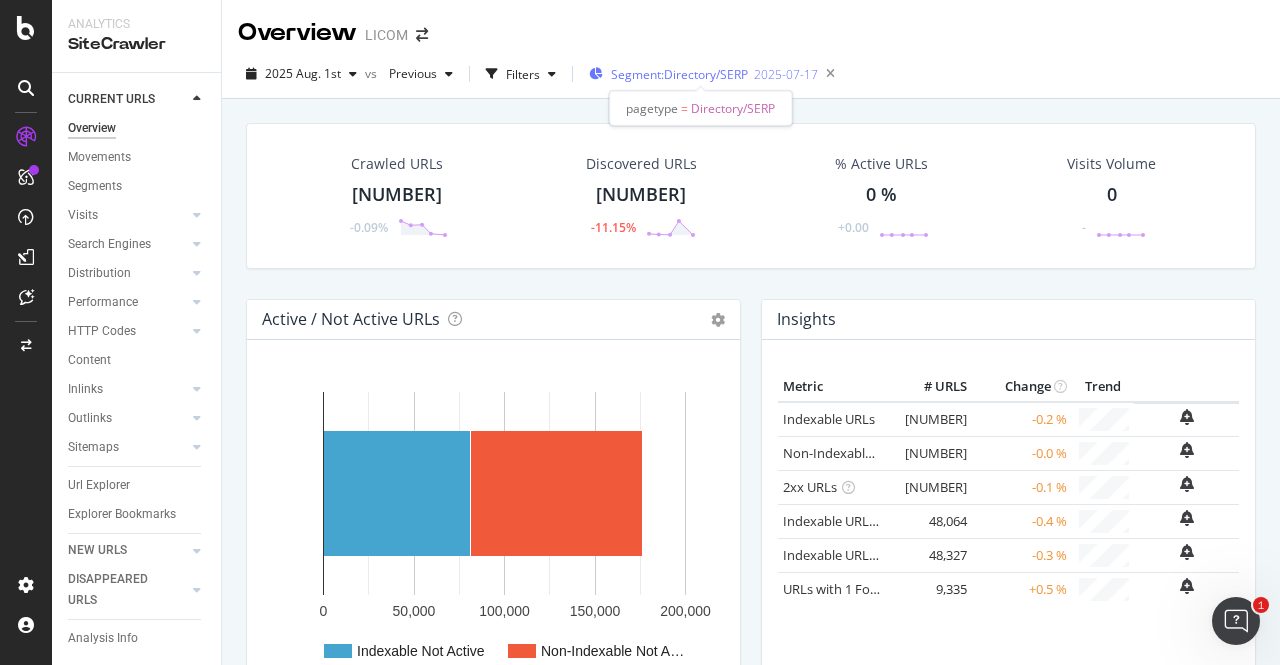 click on "Segment:  Directory/SERP" at bounding box center (679, 74) 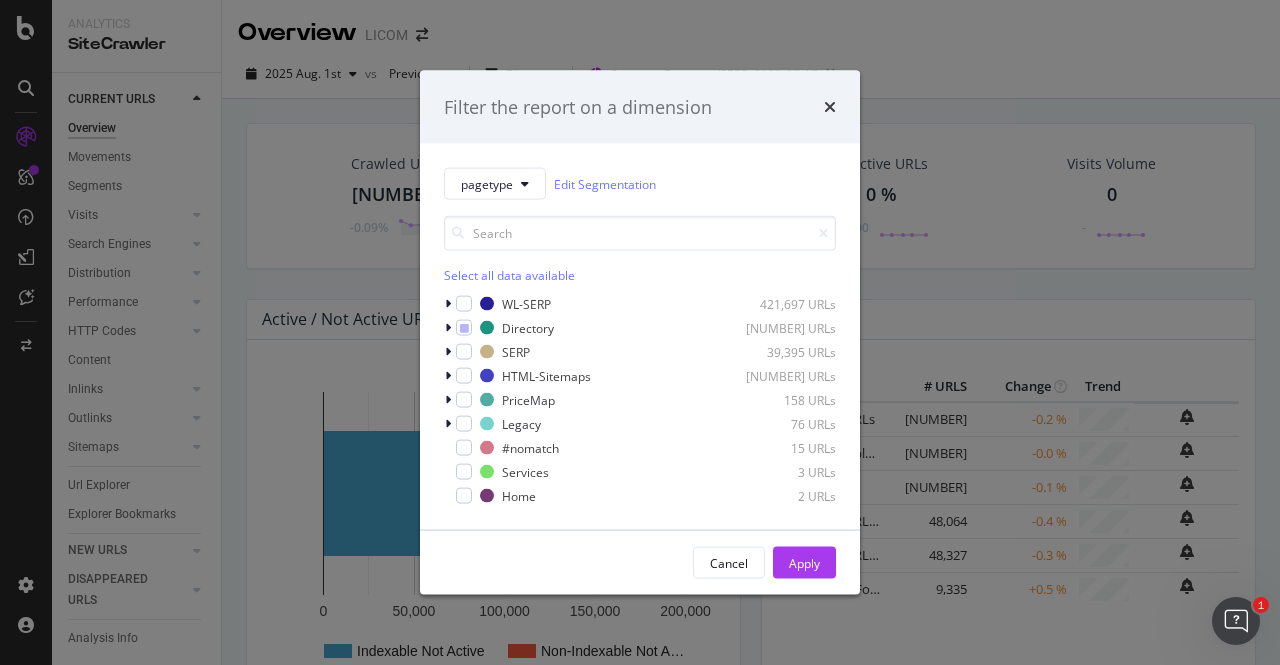 click on "Filter the report on a dimension pagetype Edit Segmentation Select all data available WL-SERP 421,697   URLs Directory 250,191   URLs SERP 39,395   URLs HTML-Sitemaps 1,785   URLs PriceMap 158   URLs Legacy 76   URLs #nomatch 15   URLs Services 3   URLs Home 2   URLs Cancel Apply" at bounding box center (640, 332) 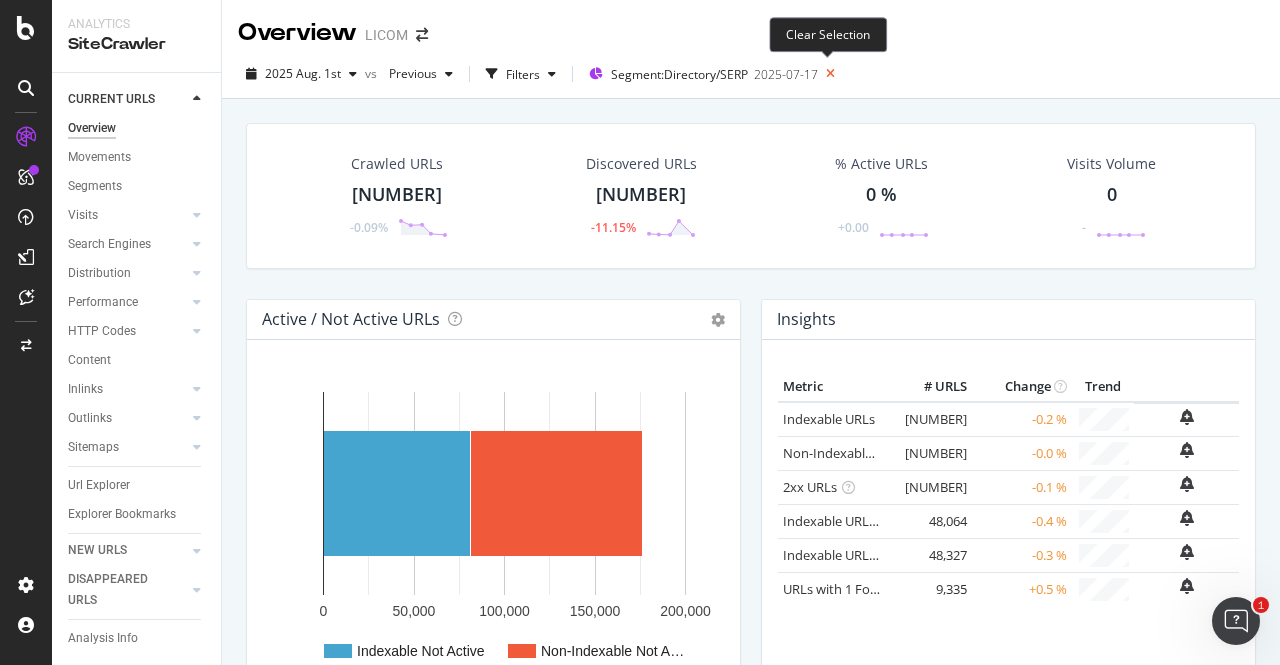 click at bounding box center (830, 74) 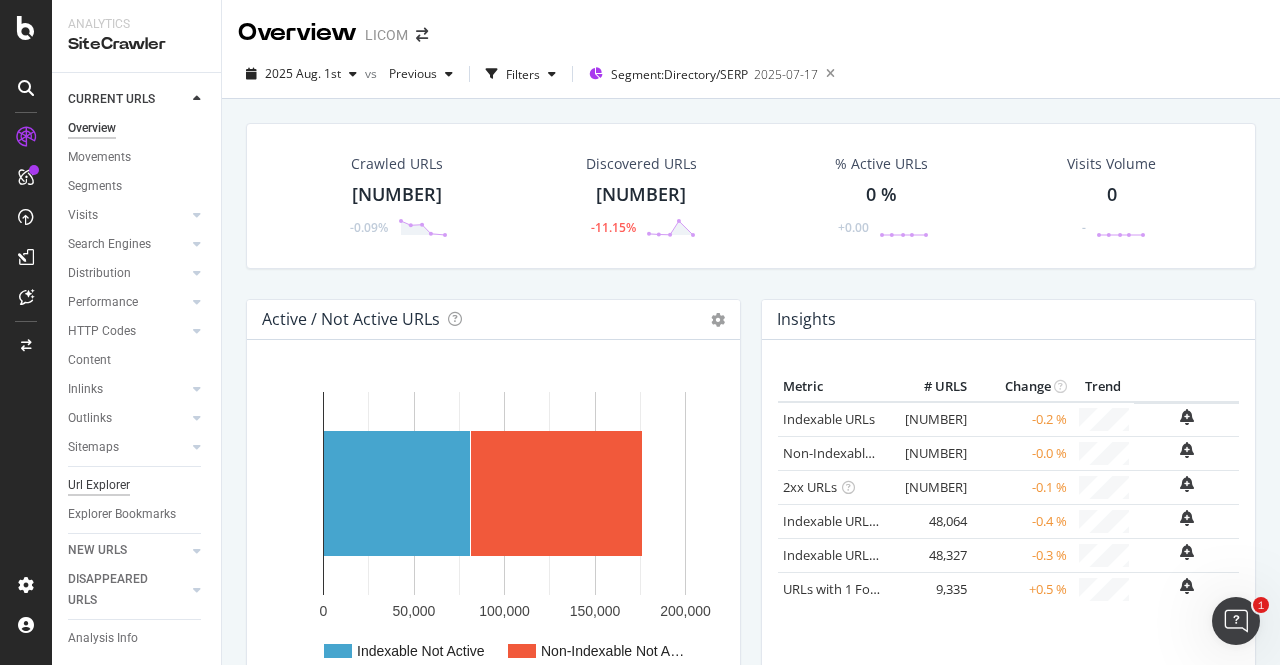 click on "Url Explorer" at bounding box center [99, 485] 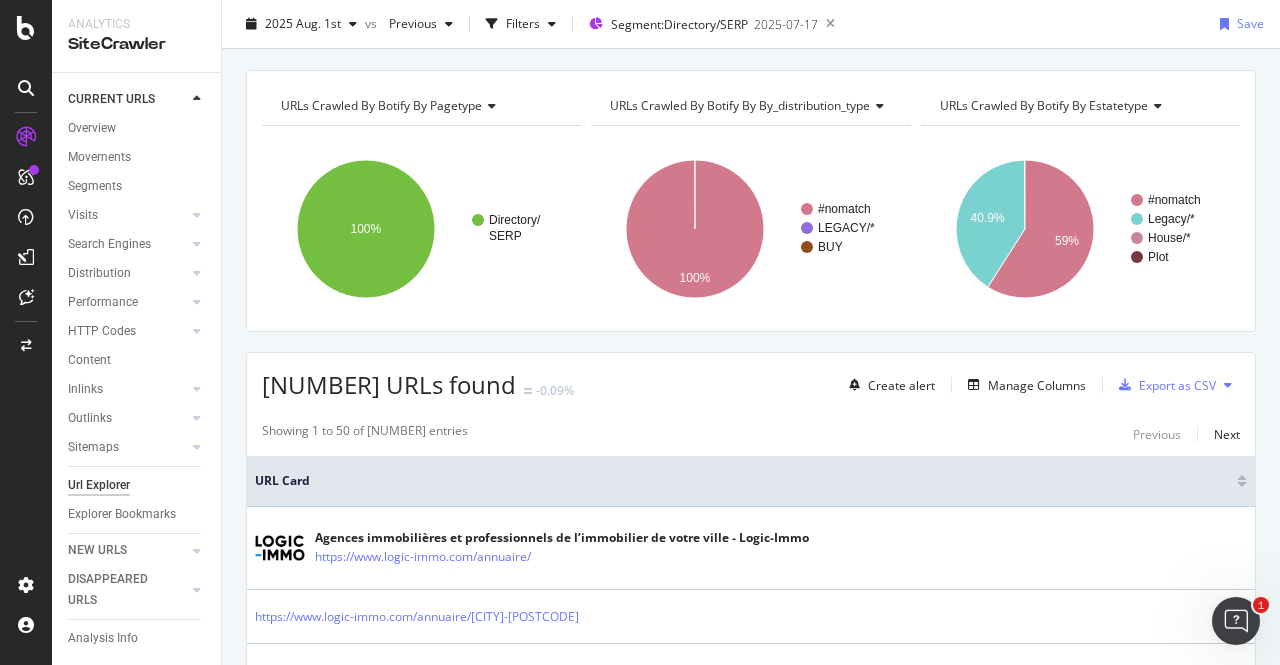 scroll, scrollTop: 0, scrollLeft: 0, axis: both 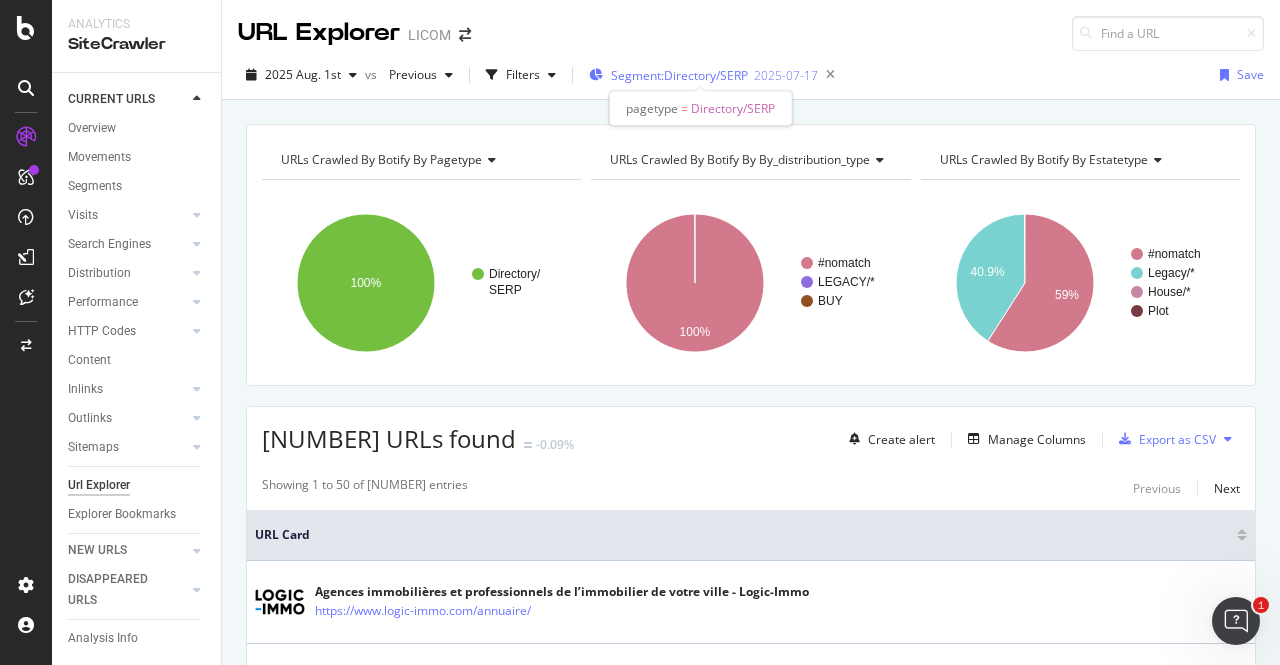 click on "Segment:  Directory/SERP" at bounding box center [679, 75] 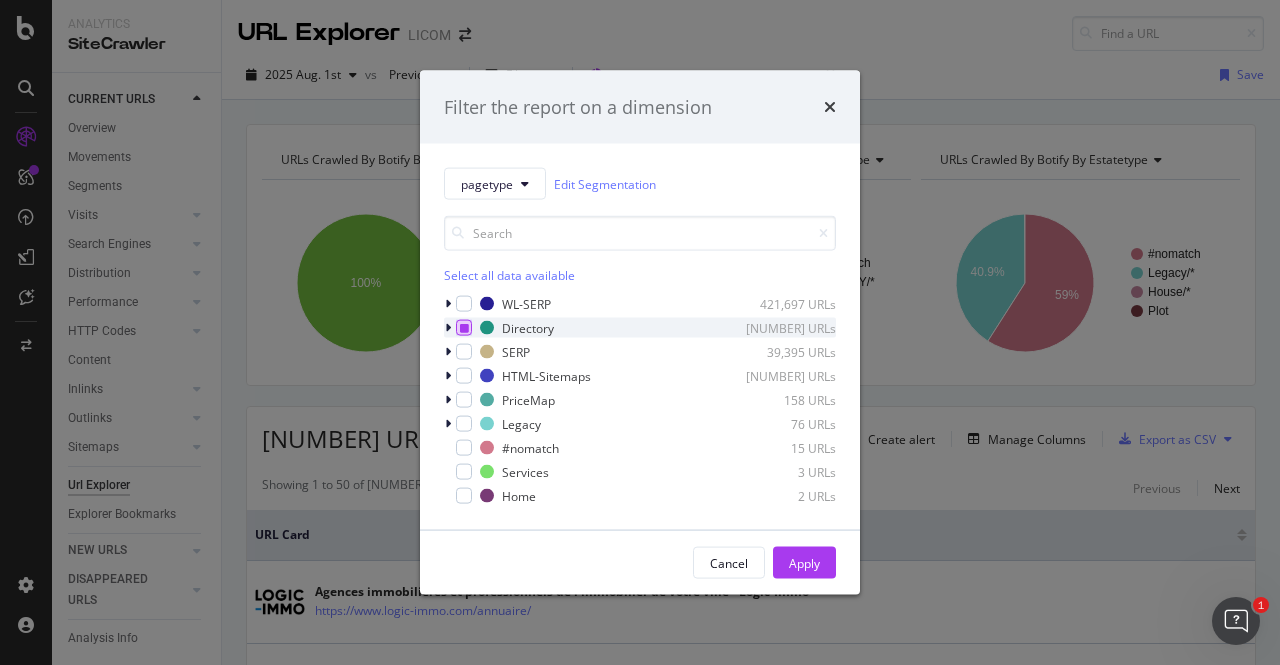 click at bounding box center [464, 328] 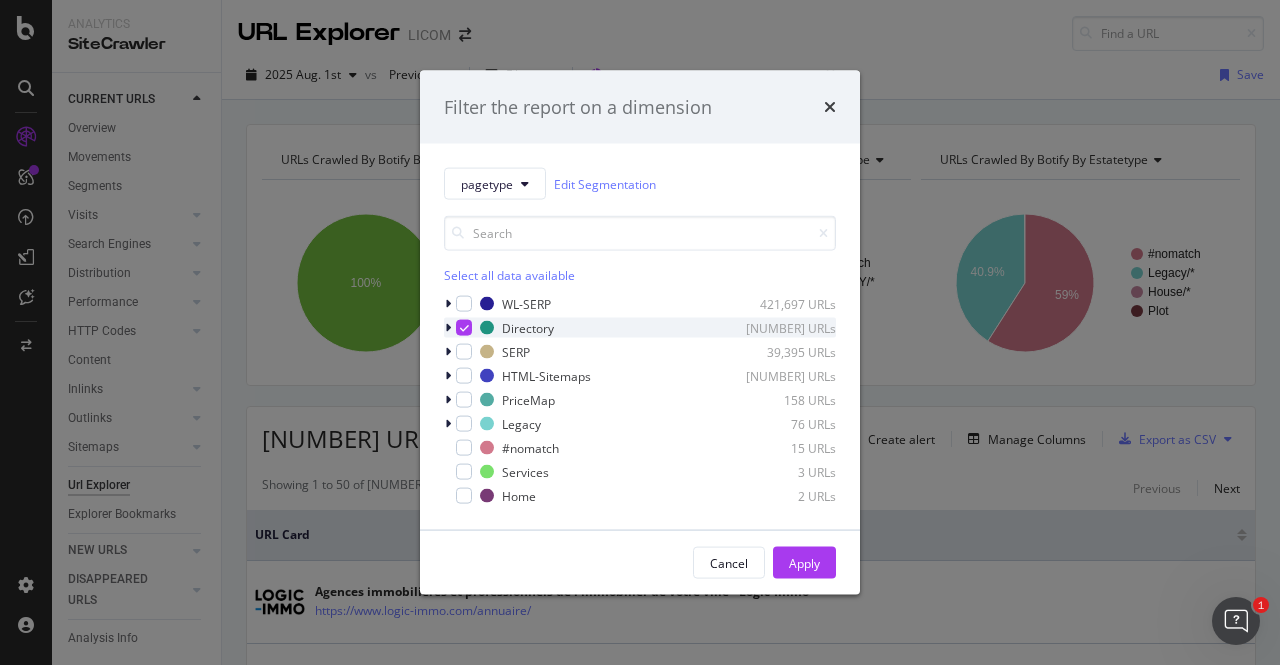 click at bounding box center (464, 328) 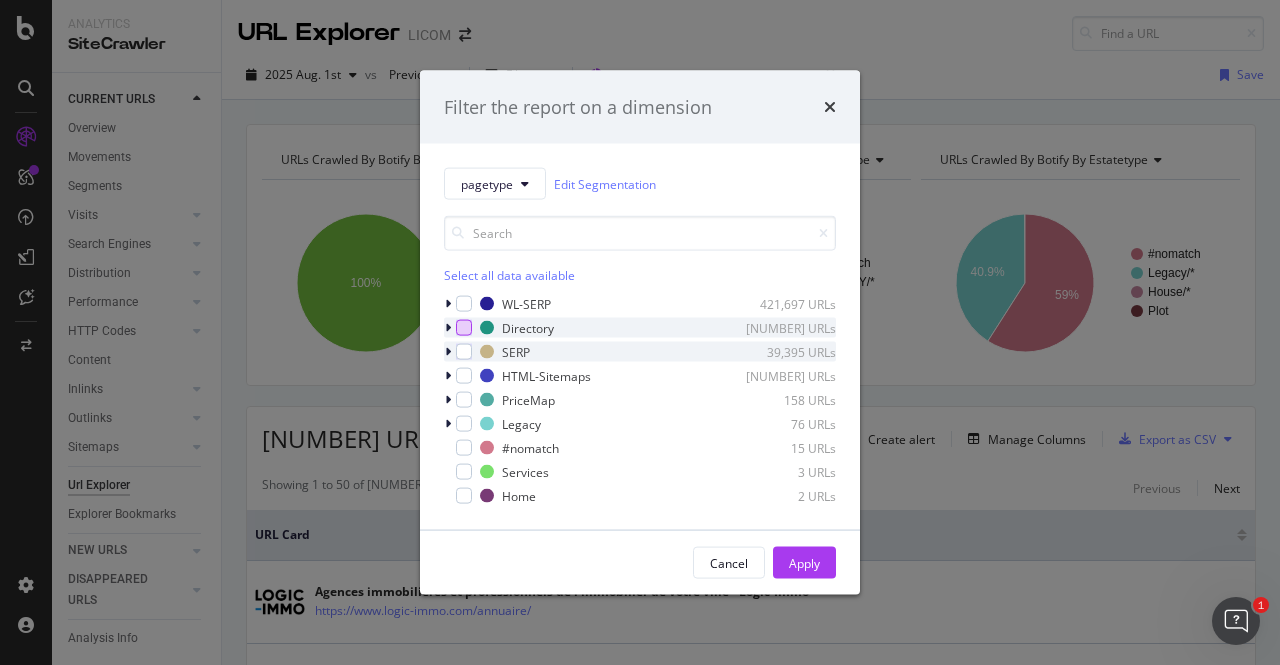 click at bounding box center [448, 352] 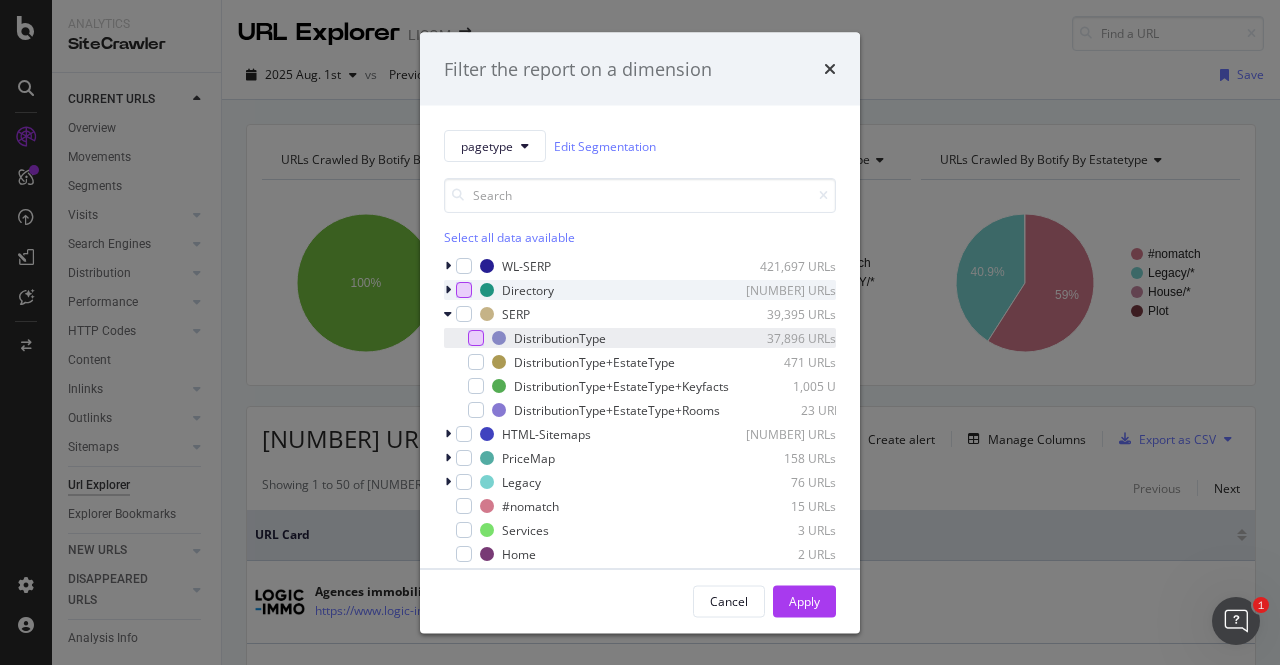 click at bounding box center (476, 338) 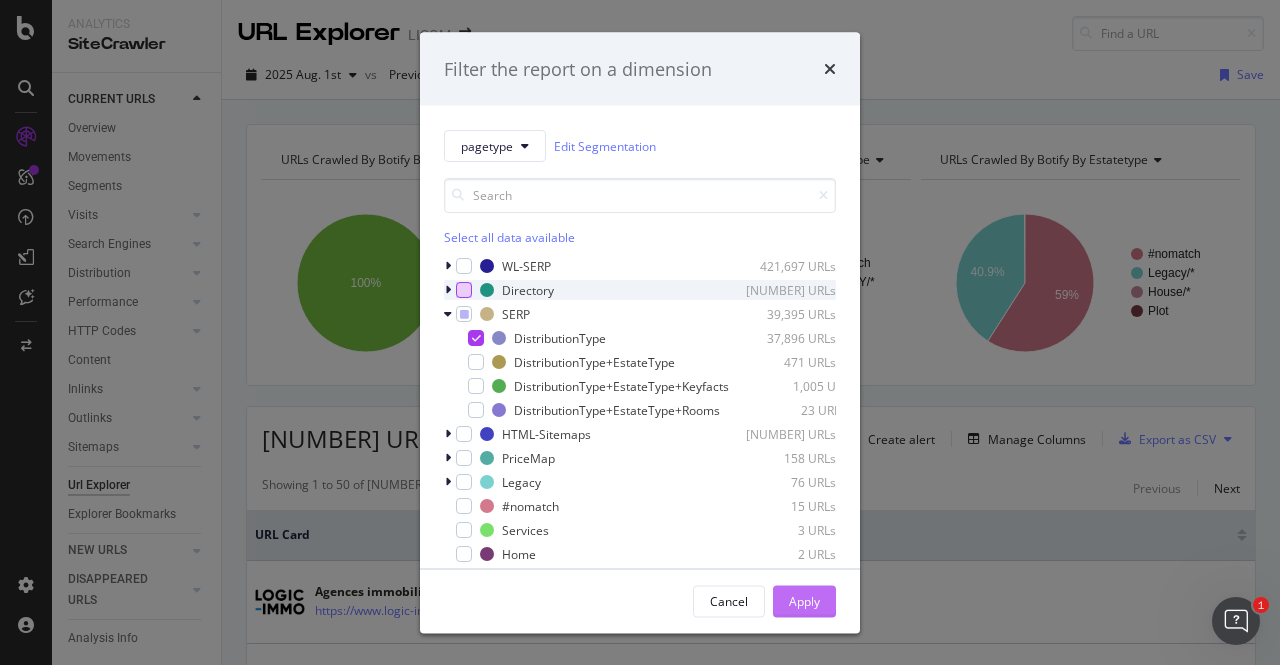 click on "Apply" at bounding box center [804, 600] 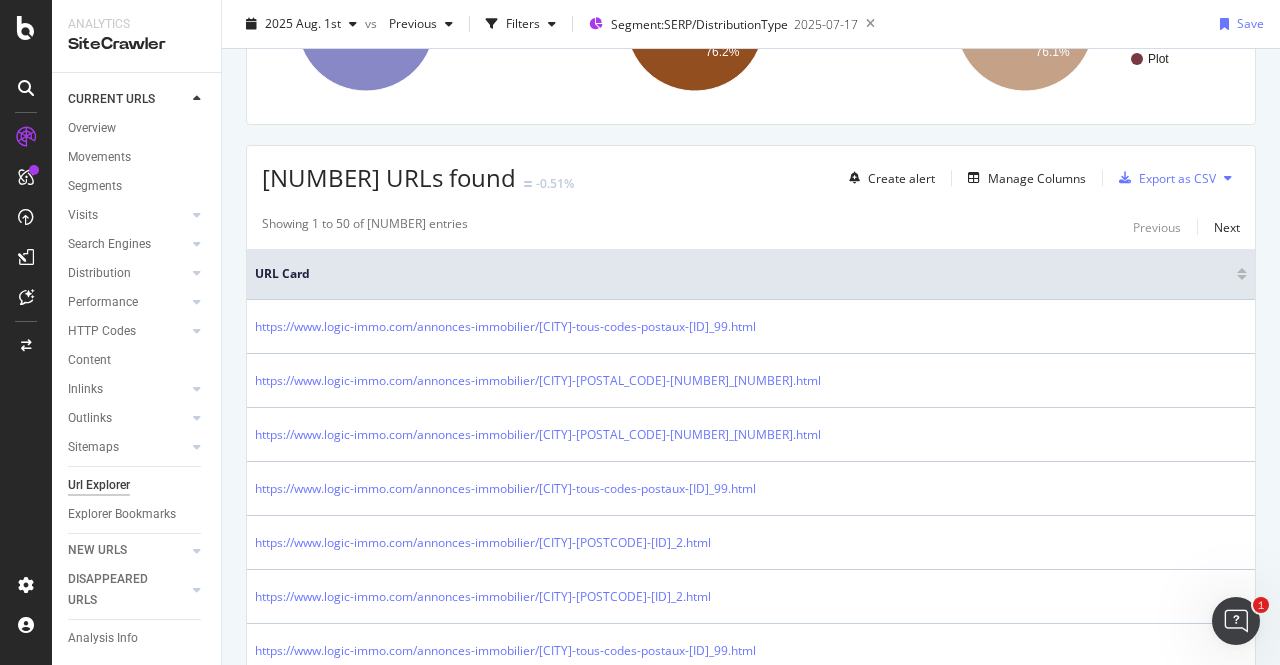 scroll, scrollTop: 329, scrollLeft: 0, axis: vertical 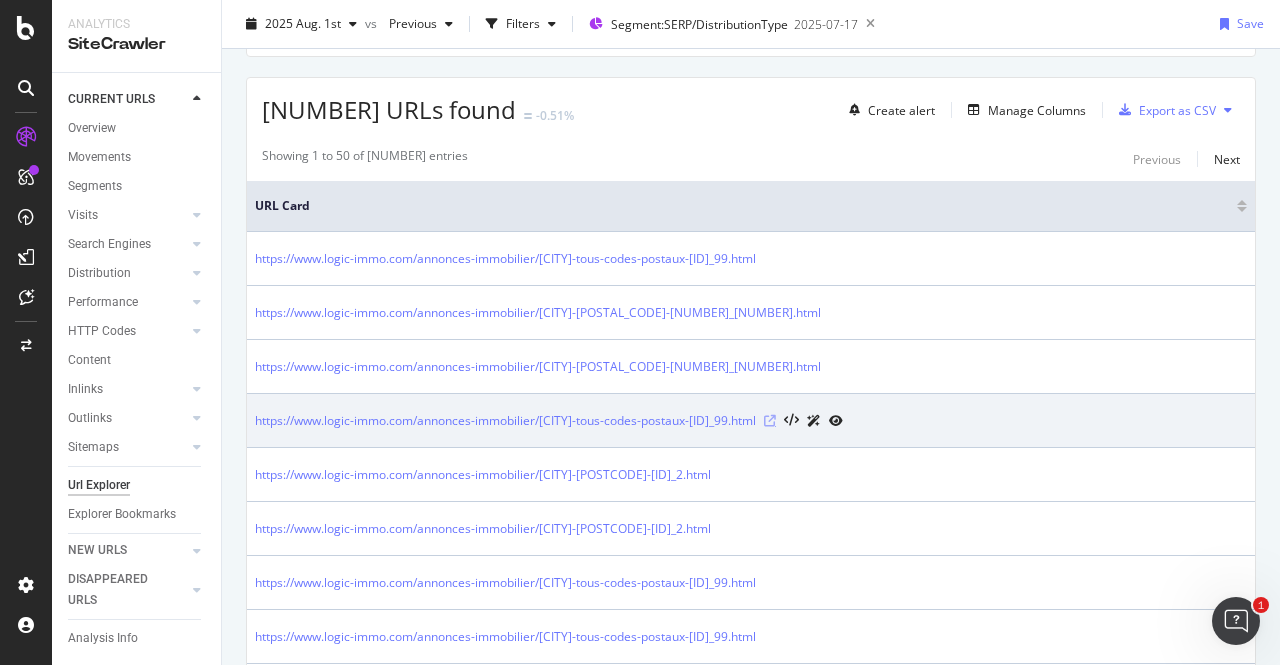 click at bounding box center [770, 421] 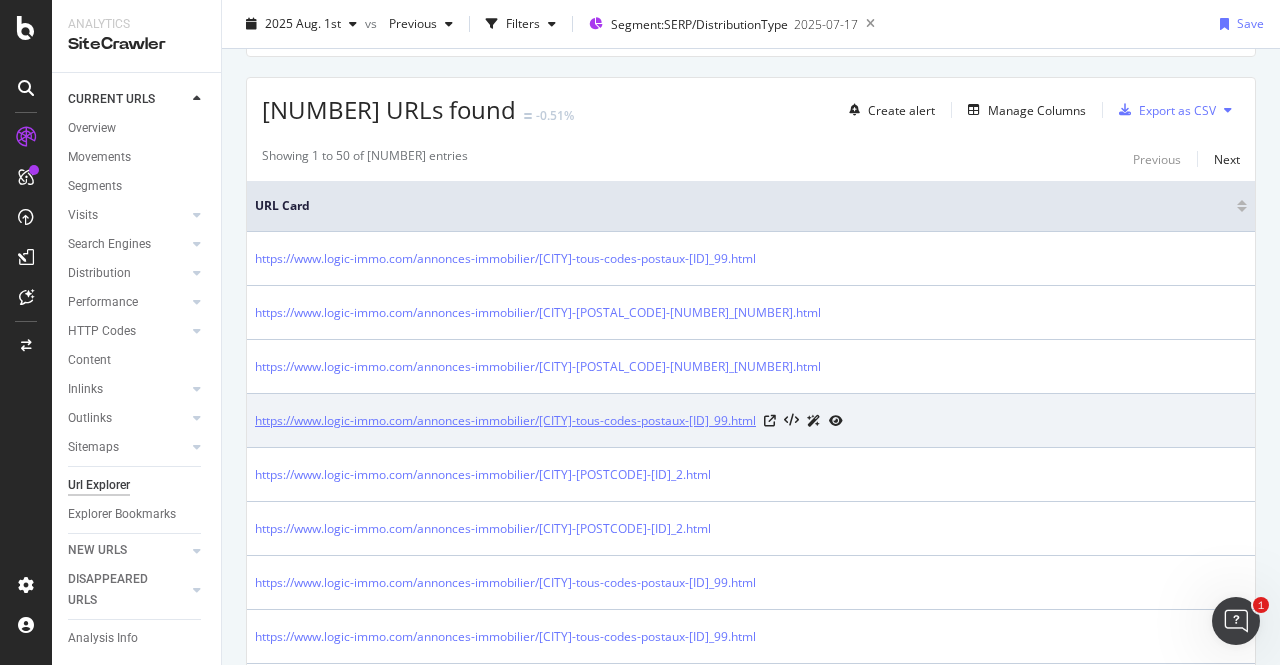 click on "https://www.logic-immo.com/annonces-immobilier-bordeaux-tous-codes-postaux-49_99.html" at bounding box center [505, 421] 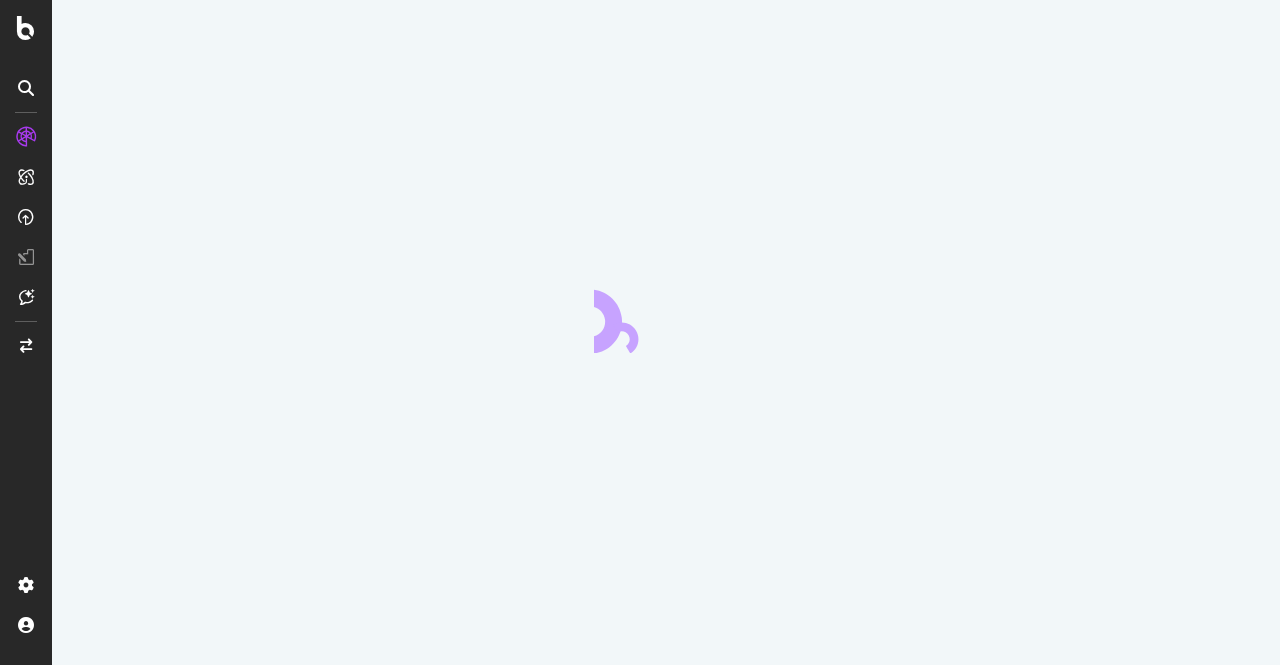 scroll, scrollTop: 0, scrollLeft: 0, axis: both 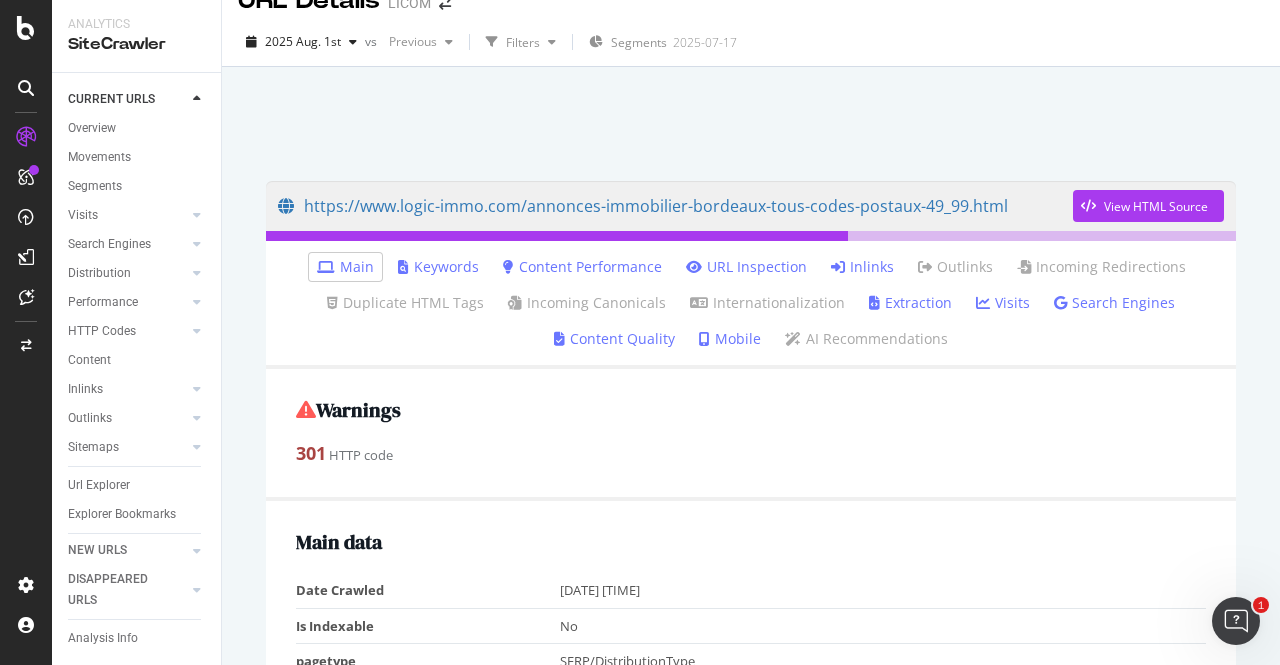 click on "Inlinks" at bounding box center (862, 267) 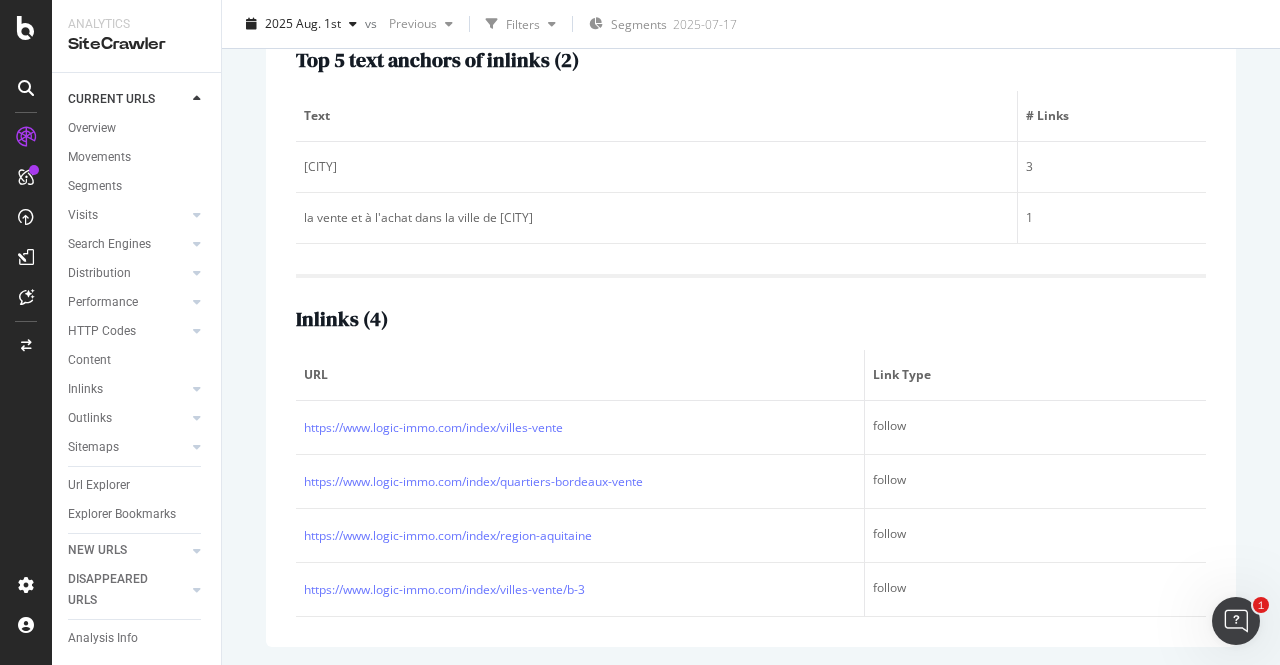 scroll, scrollTop: 381, scrollLeft: 0, axis: vertical 